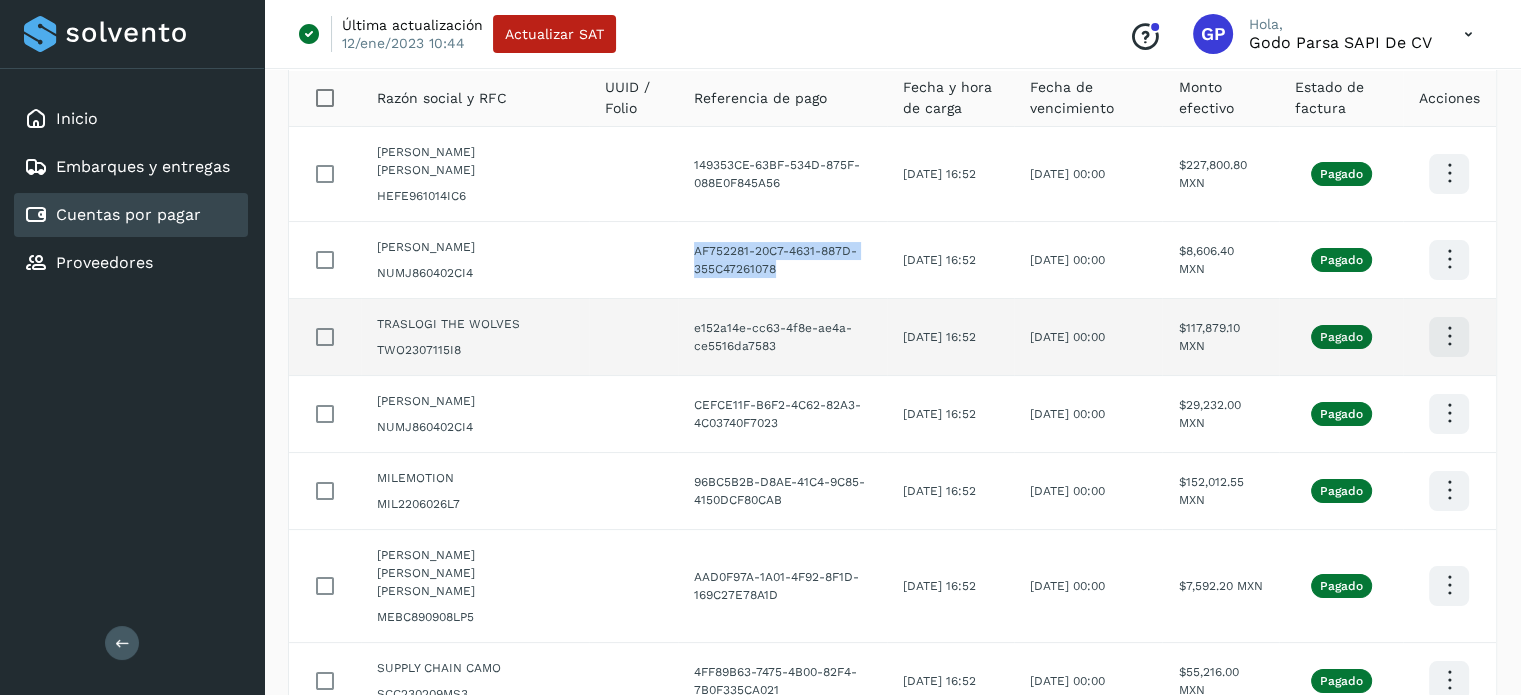 scroll, scrollTop: 0, scrollLeft: 0, axis: both 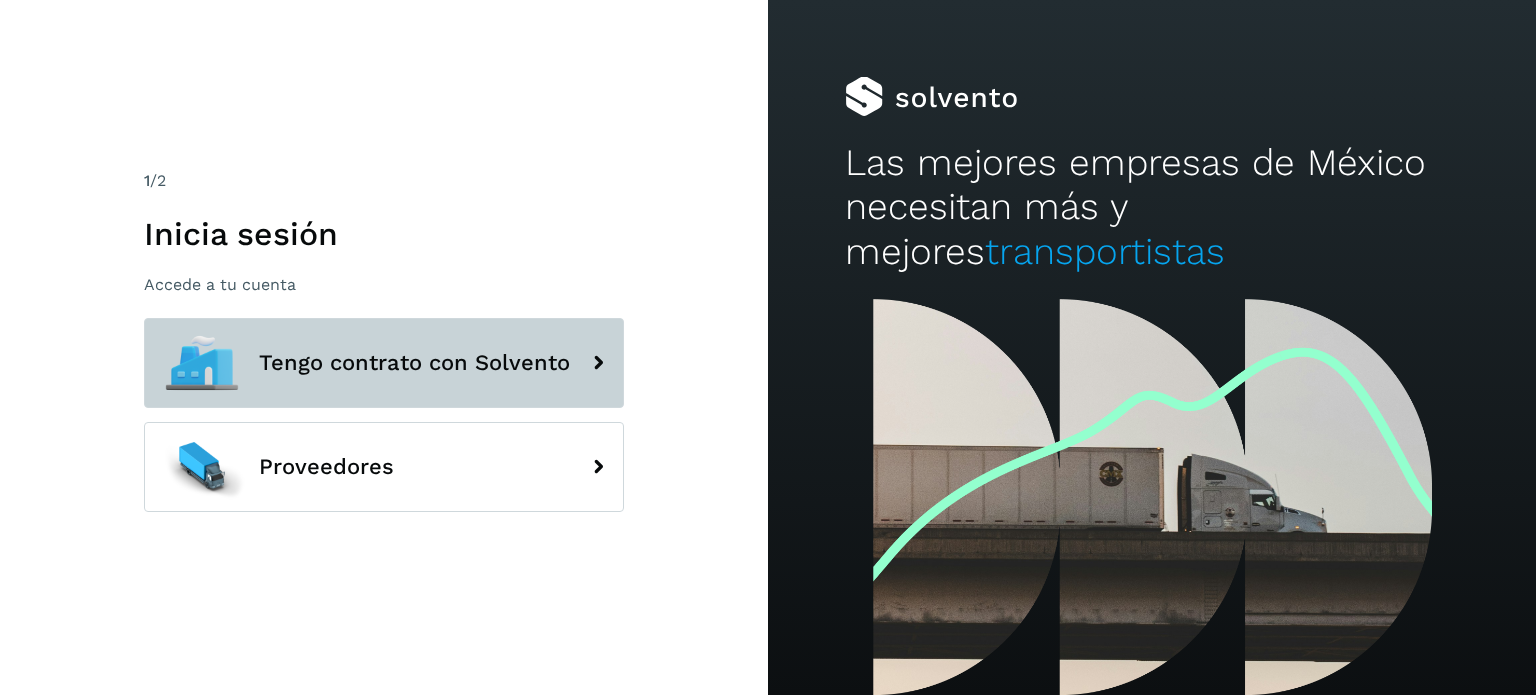 click on "Tengo contrato con Solvento" 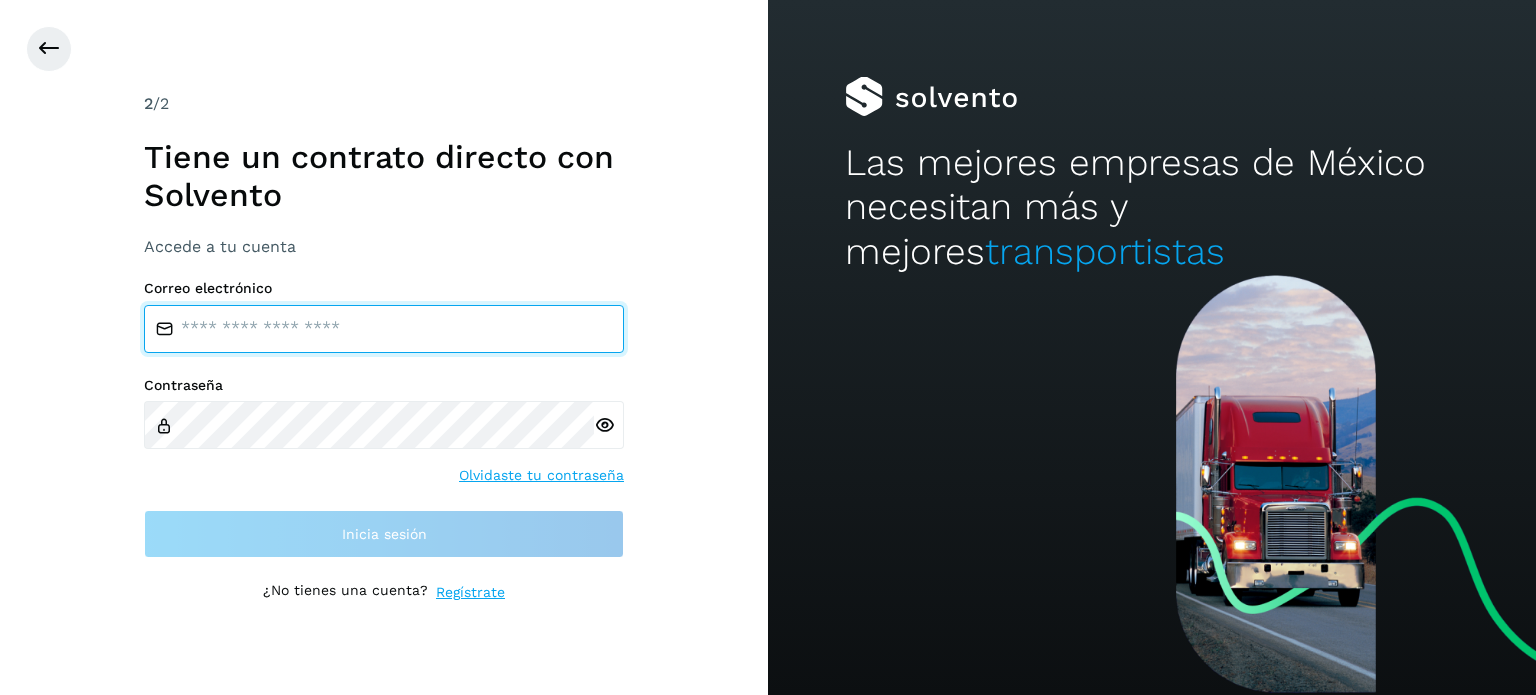 type on "**********" 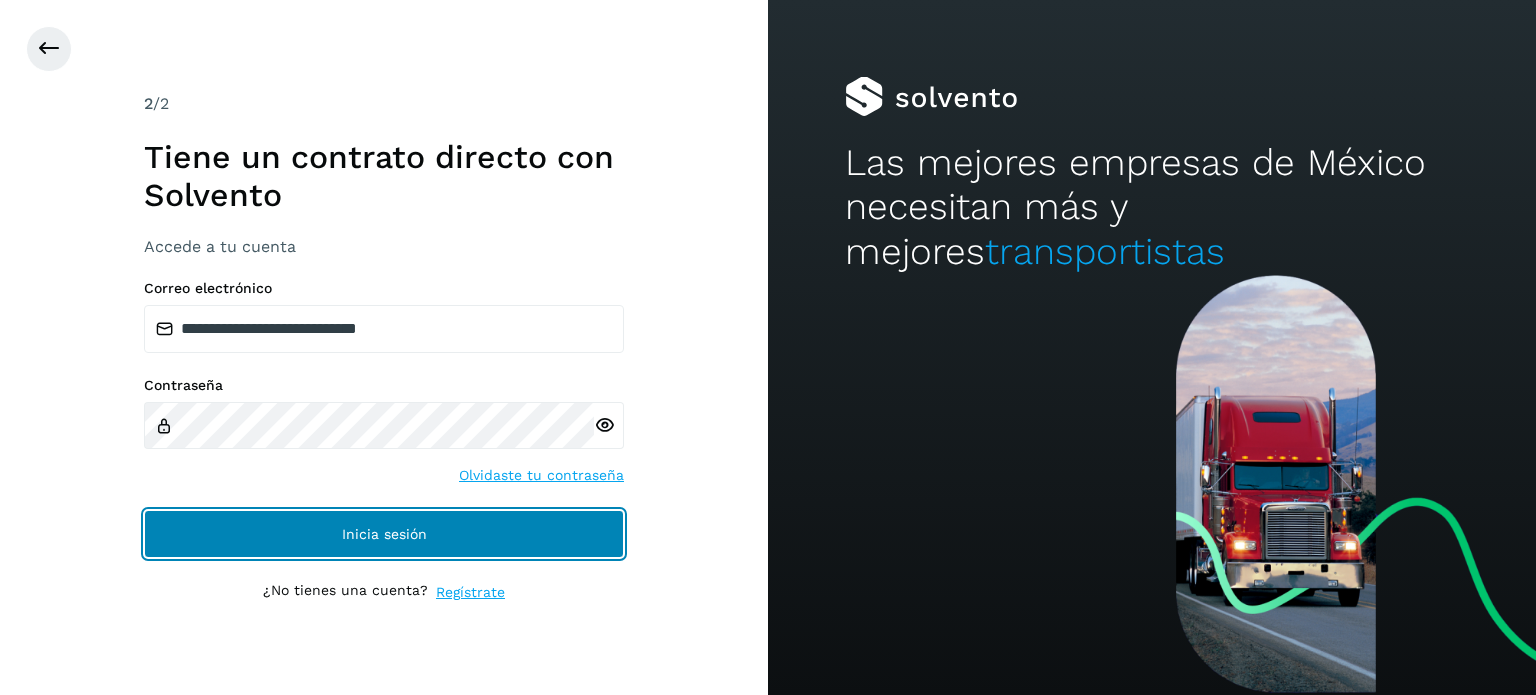 click on "Inicia sesión" 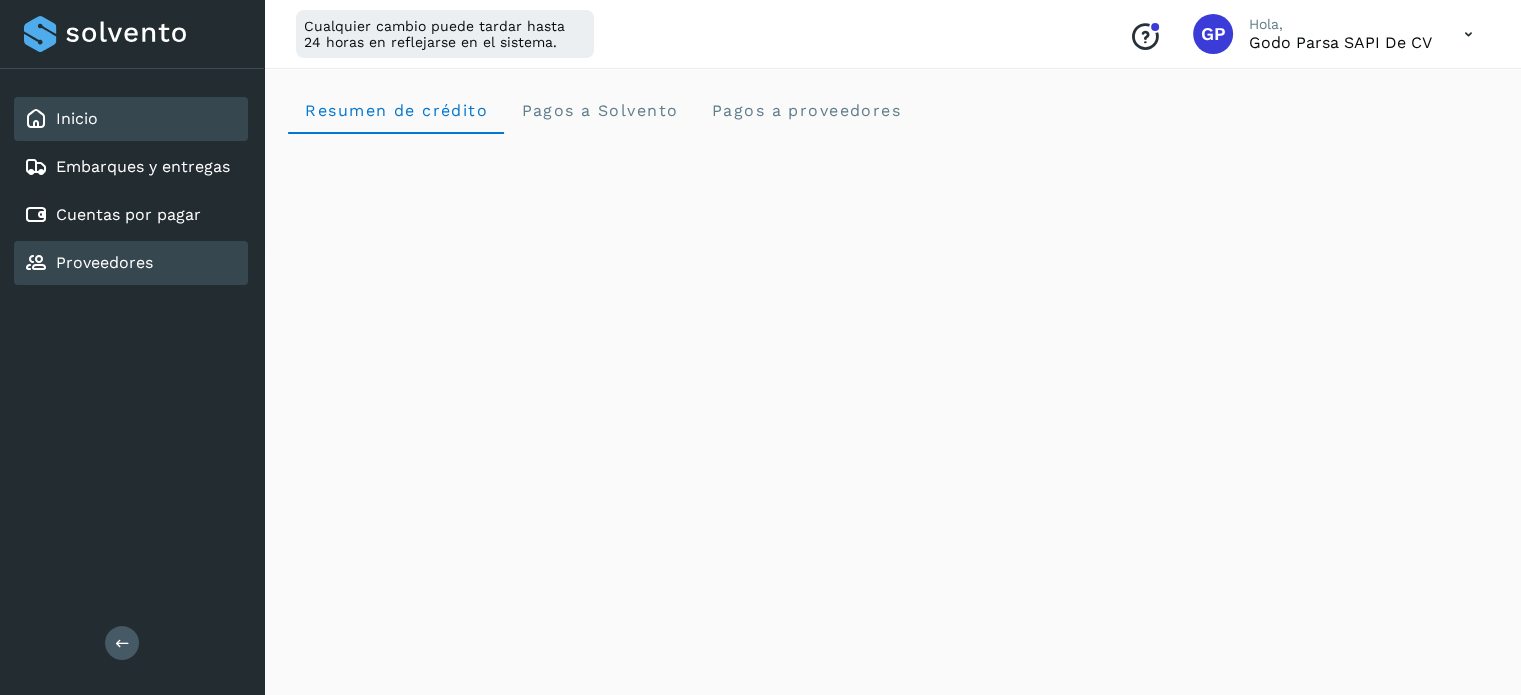 click on "Proveedores" at bounding box center (104, 262) 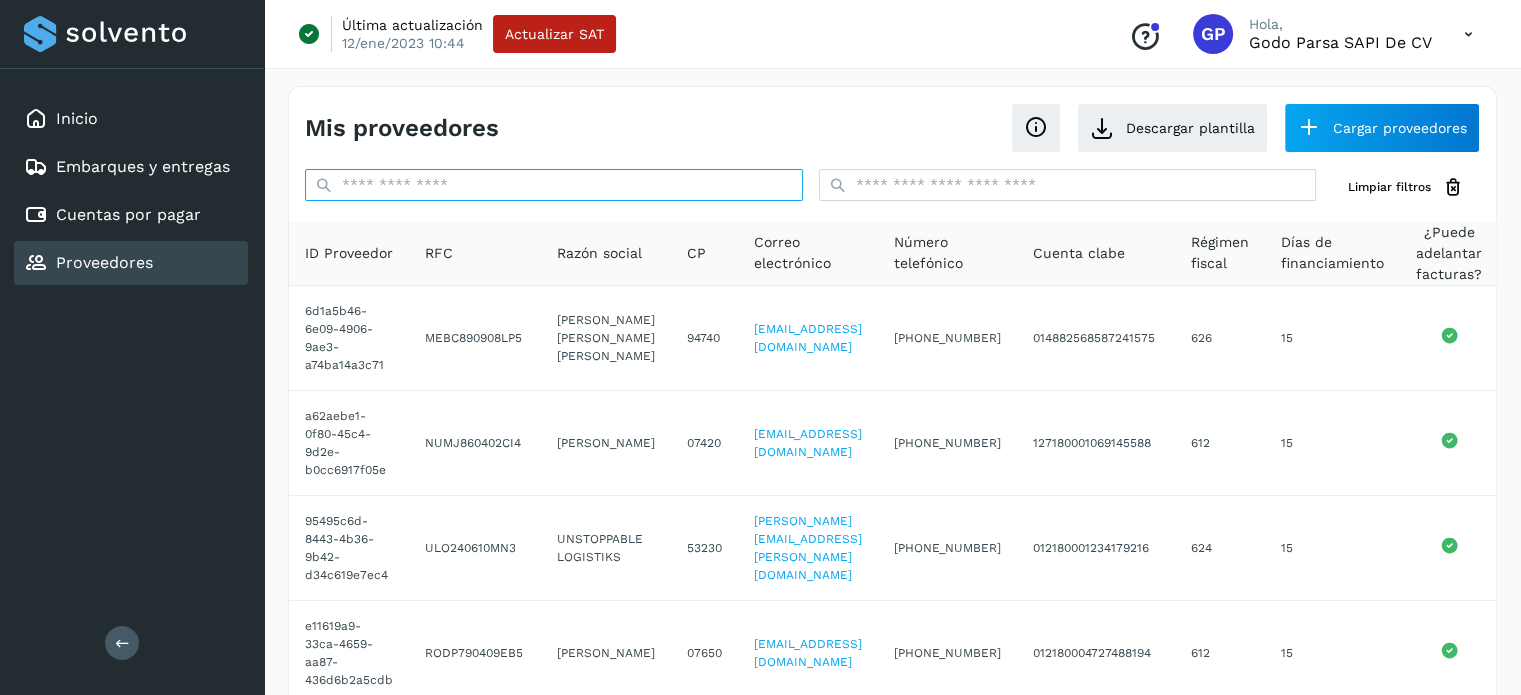 click at bounding box center [554, 185] 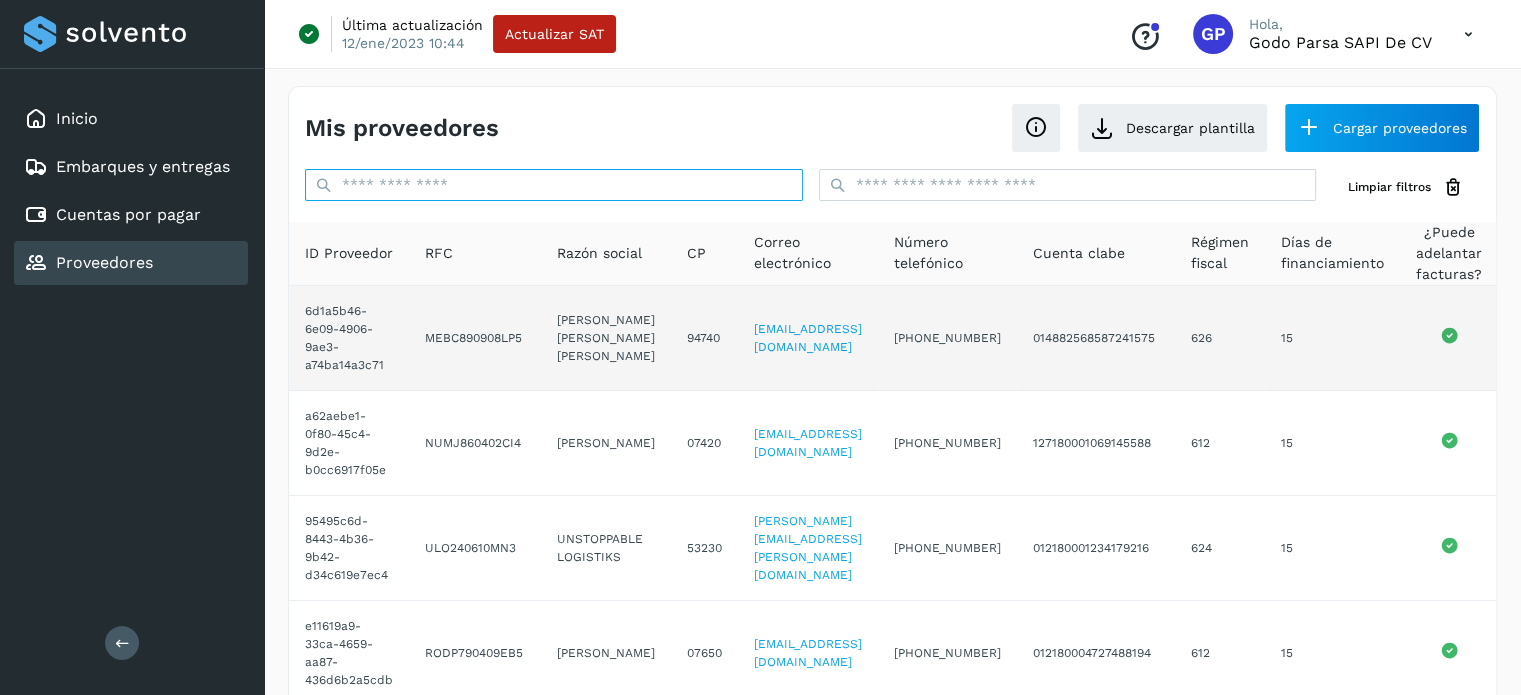 paste on "**********" 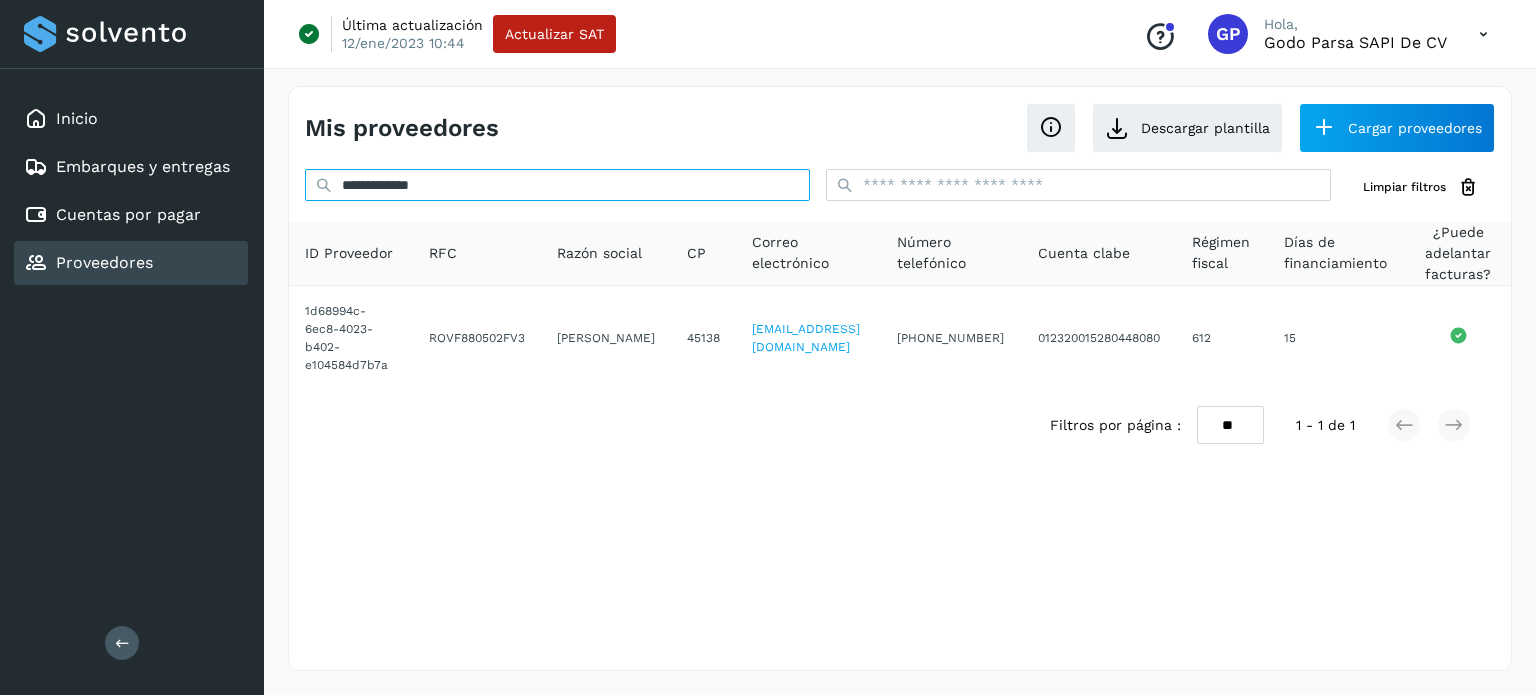 drag, startPoint x: 464, startPoint y: 187, endPoint x: 11, endPoint y: 134, distance: 456.0899 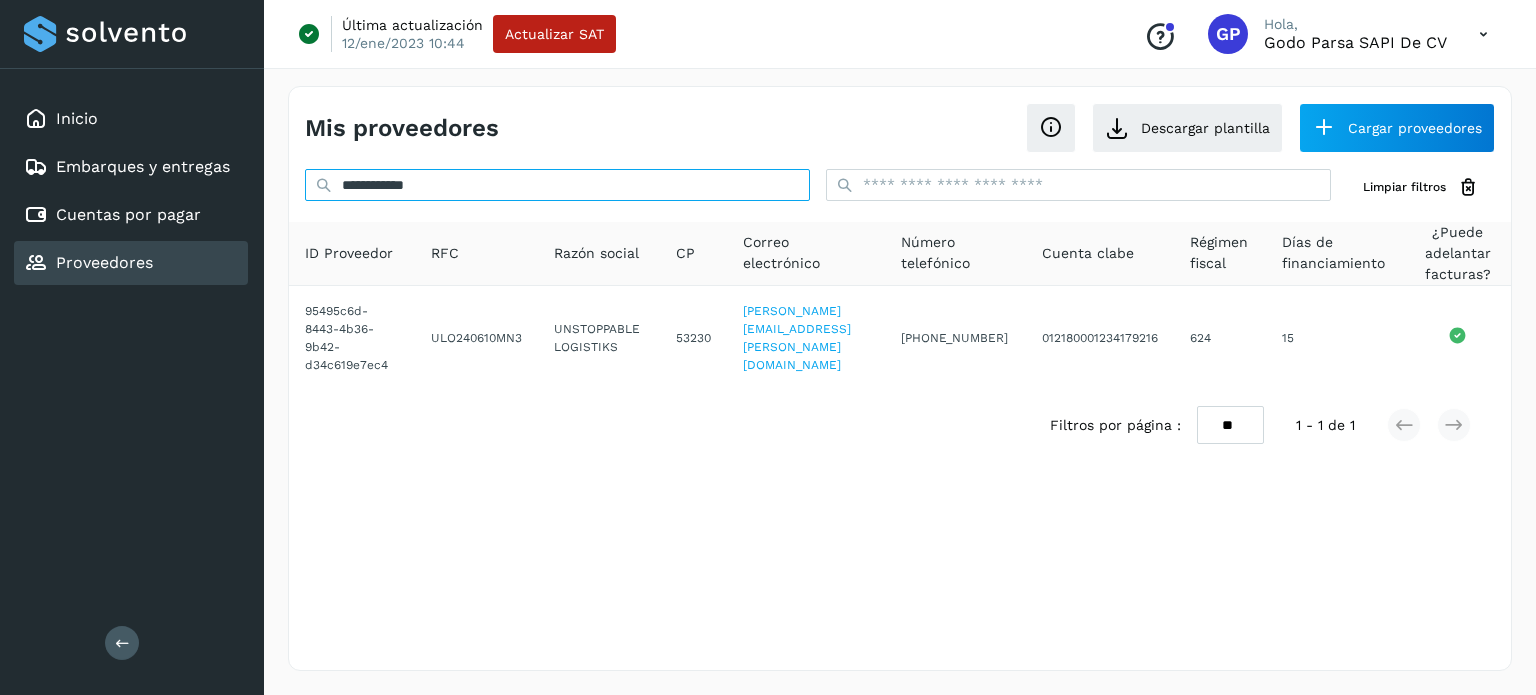 drag, startPoint x: 479, startPoint y: 190, endPoint x: 0, endPoint y: 55, distance: 497.66052 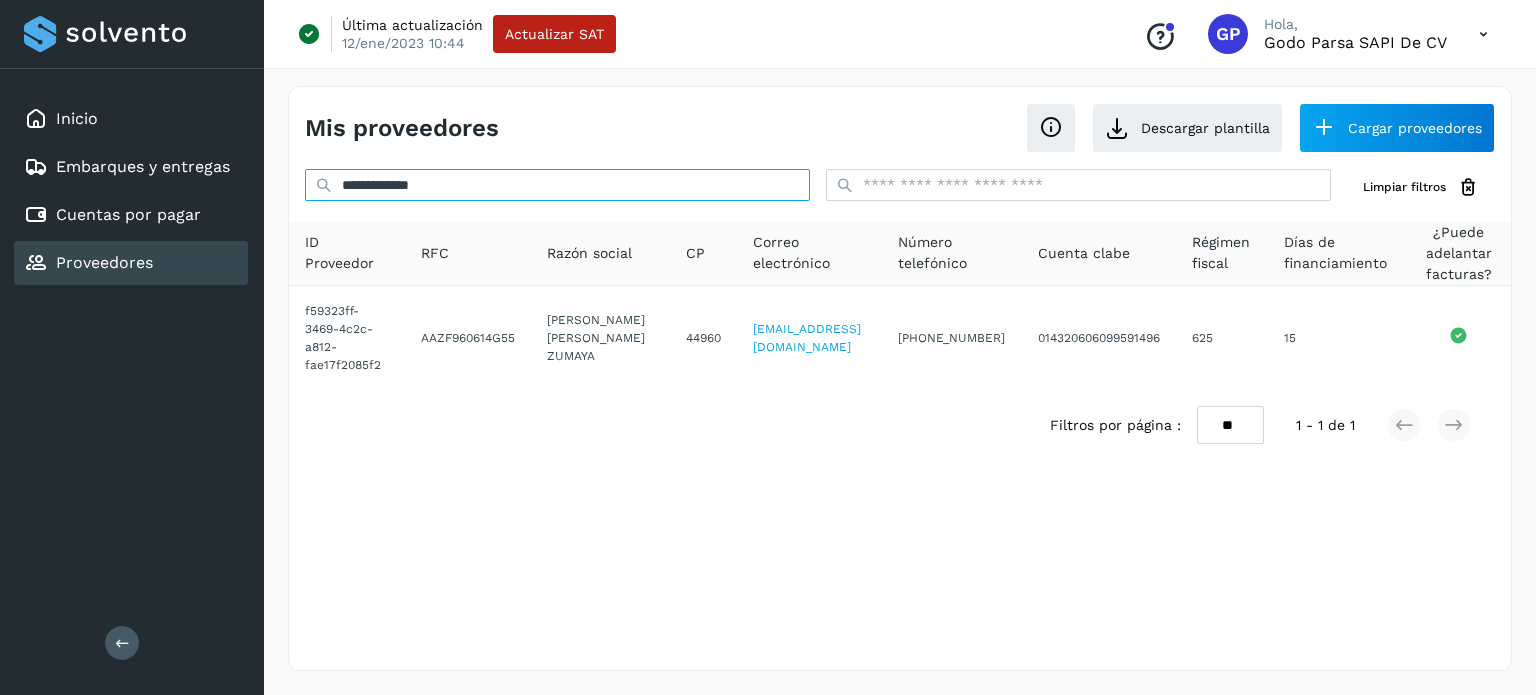 drag, startPoint x: 469, startPoint y: 180, endPoint x: 0, endPoint y: 110, distance: 474.1951 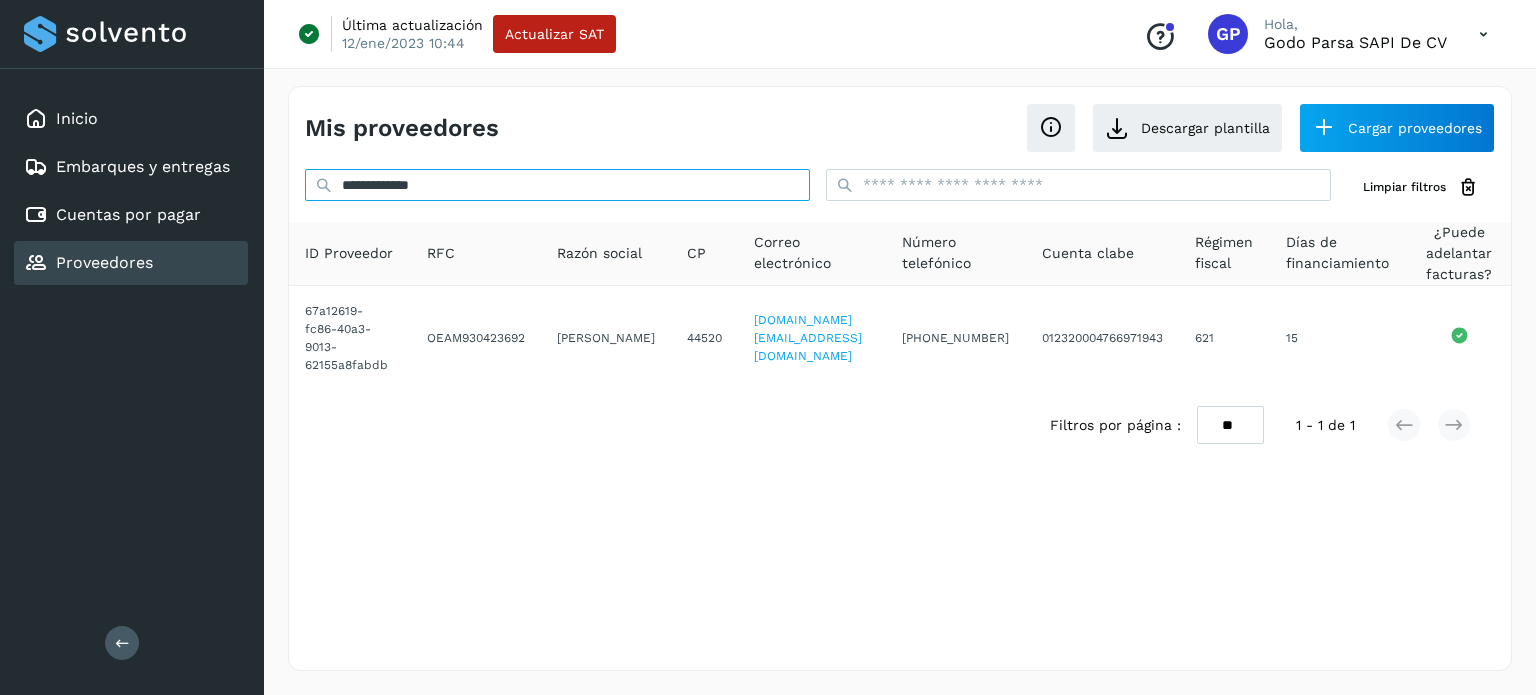 drag, startPoint x: 464, startPoint y: 185, endPoint x: 0, endPoint y: 103, distance: 471.18997 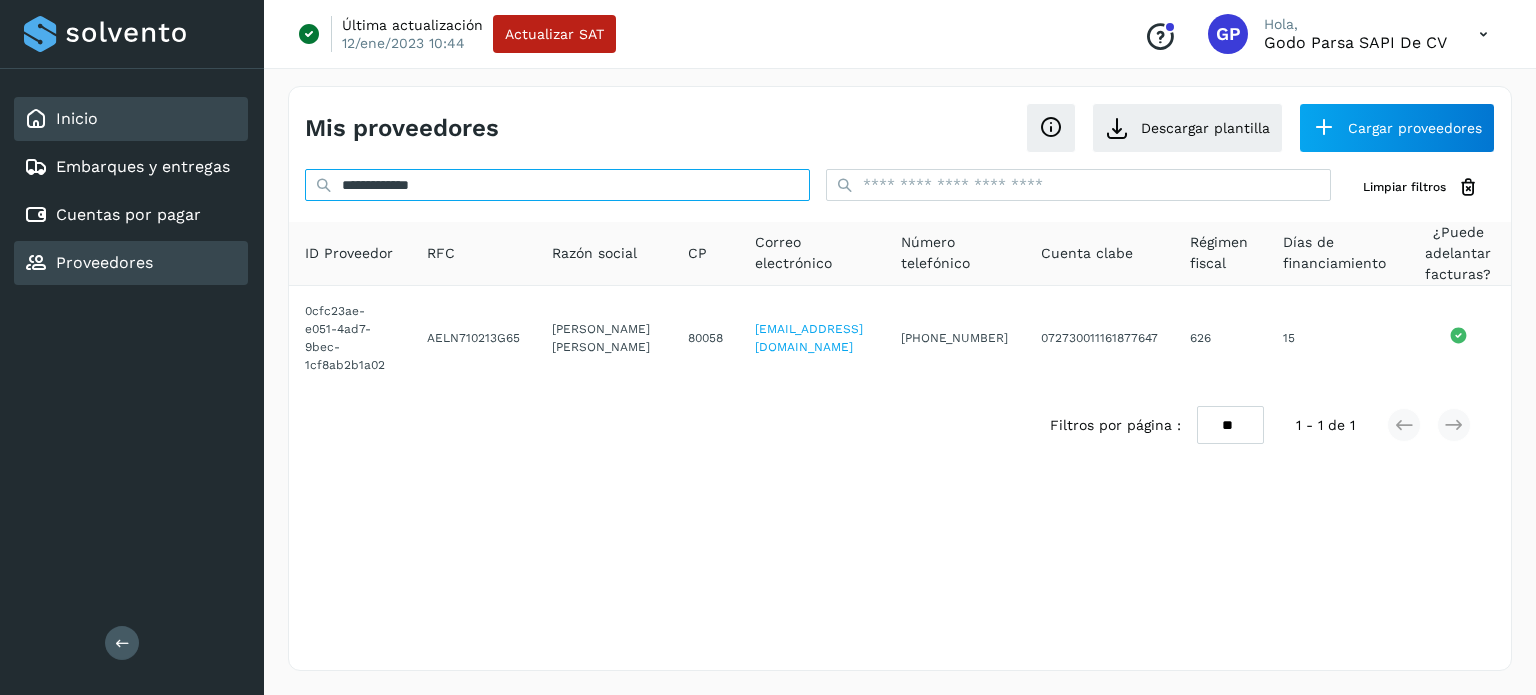 drag, startPoint x: 462, startPoint y: 174, endPoint x: 85, endPoint y: 114, distance: 381.7447 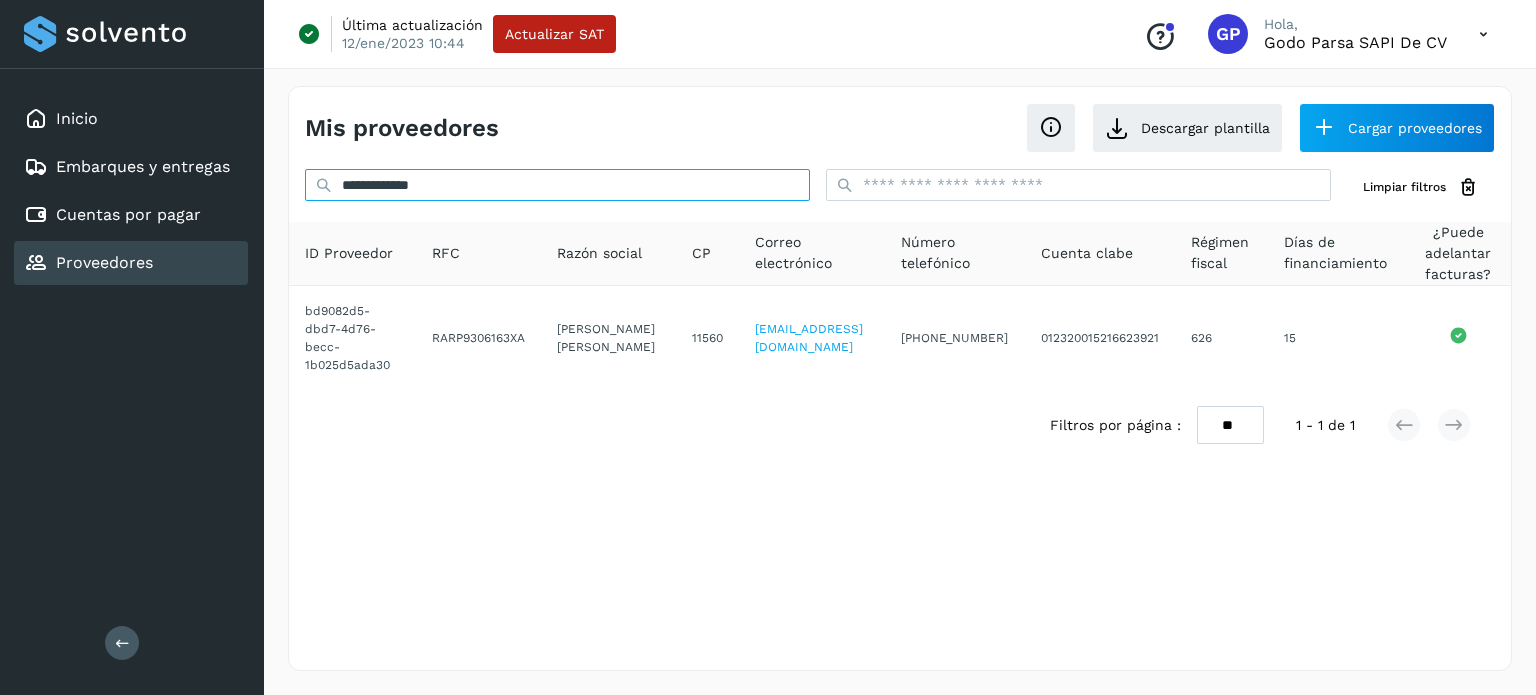 drag, startPoint x: 471, startPoint y: 187, endPoint x: 0, endPoint y: 115, distance: 476.4714 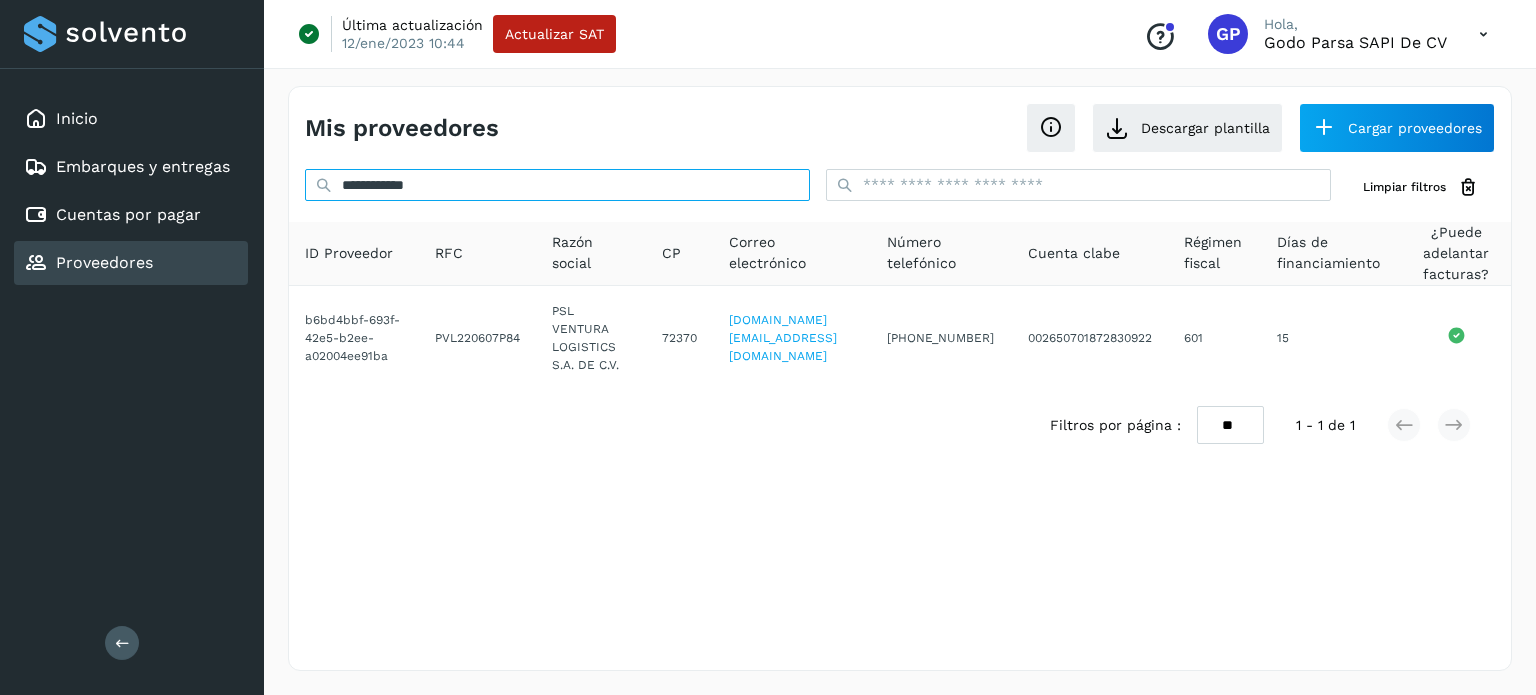 drag, startPoint x: 472, startPoint y: 190, endPoint x: 0, endPoint y: 112, distance: 478.40152 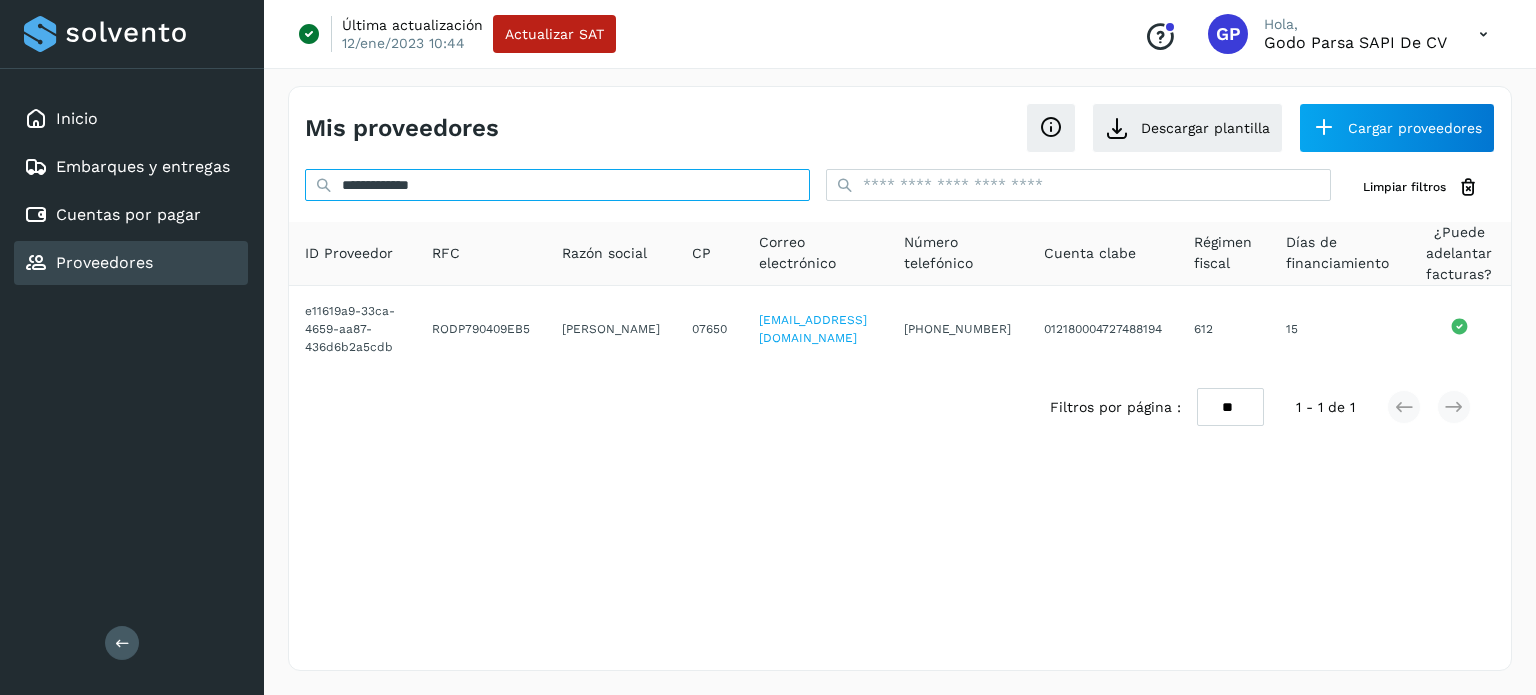 drag, startPoint x: 491, startPoint y: 185, endPoint x: 16, endPoint y: 78, distance: 486.90247 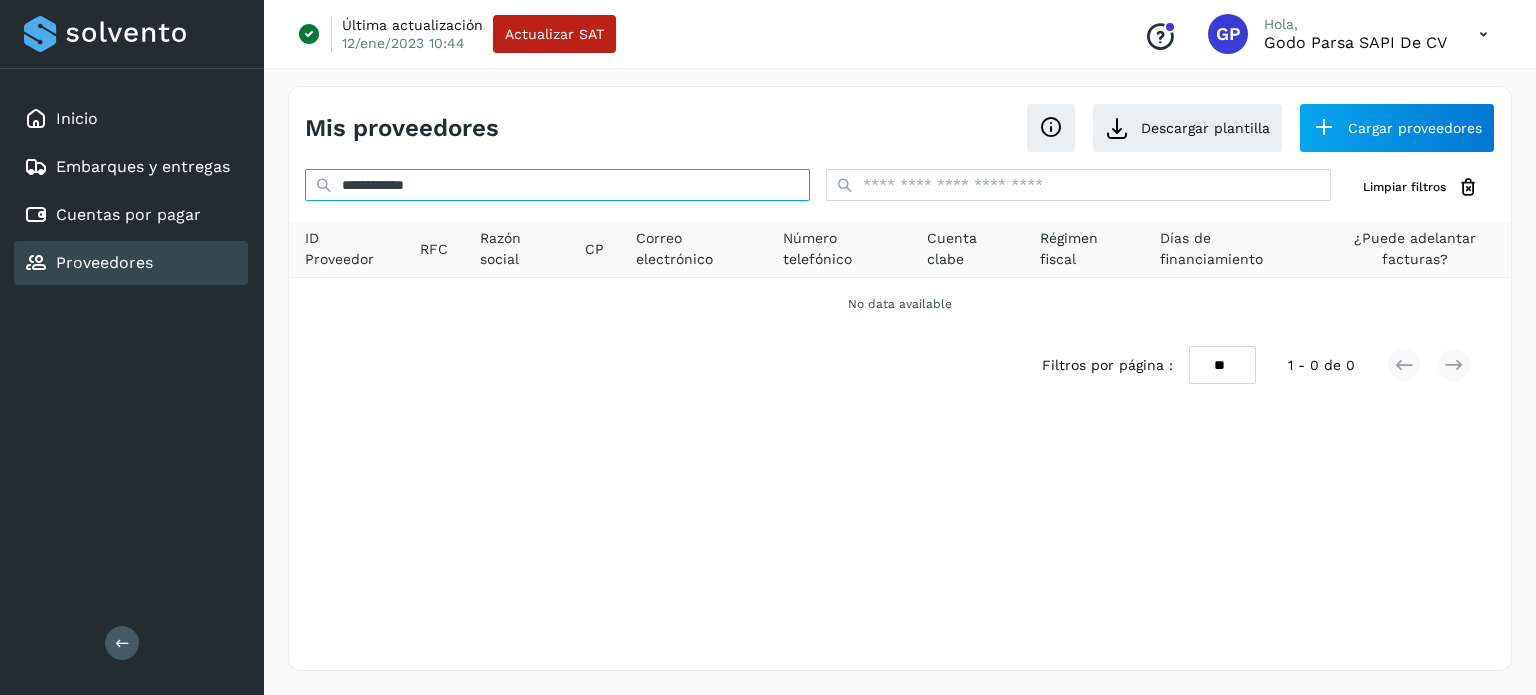 drag, startPoint x: 460, startPoint y: 183, endPoint x: 0, endPoint y: 25, distance: 486.37845 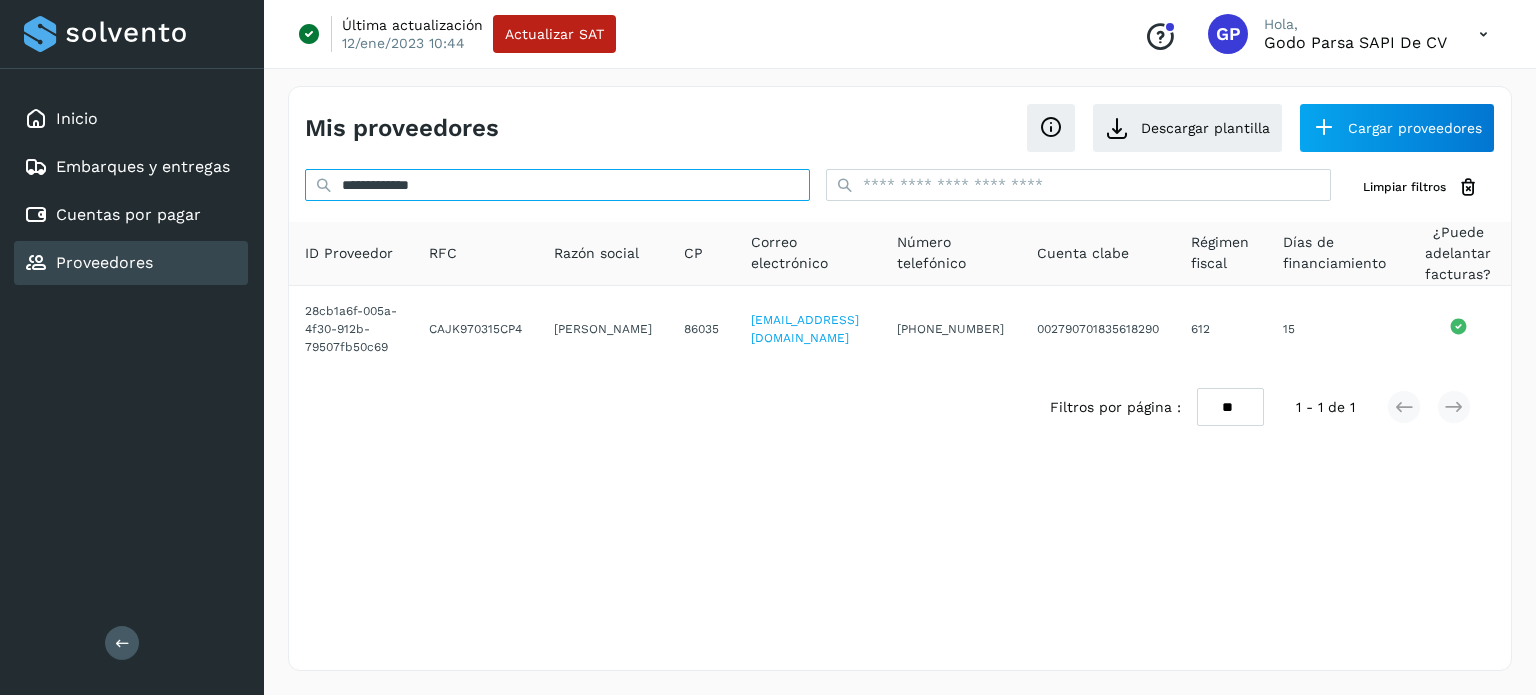 drag, startPoint x: 476, startPoint y: 186, endPoint x: 0, endPoint y: 60, distance: 492.39417 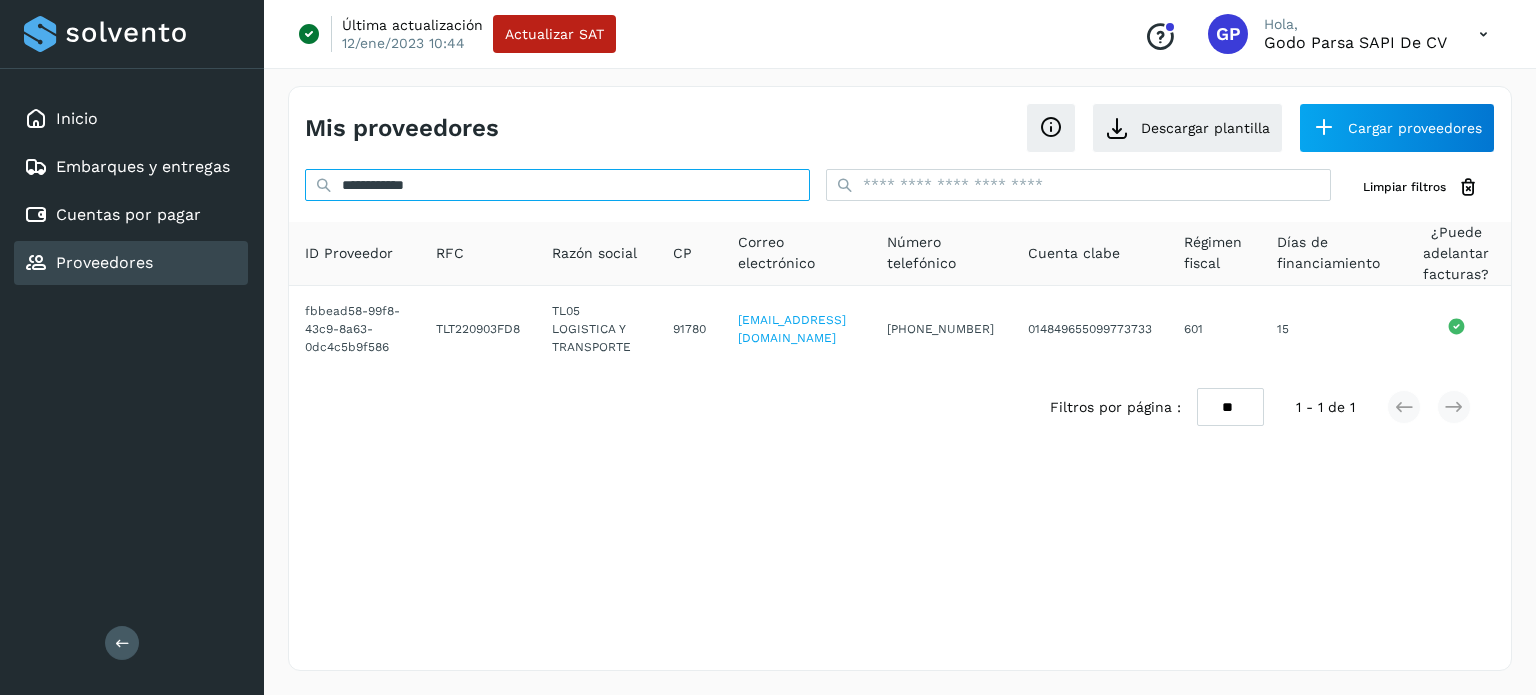 drag, startPoint x: 453, startPoint y: 183, endPoint x: 0, endPoint y: 35, distance: 476.56375 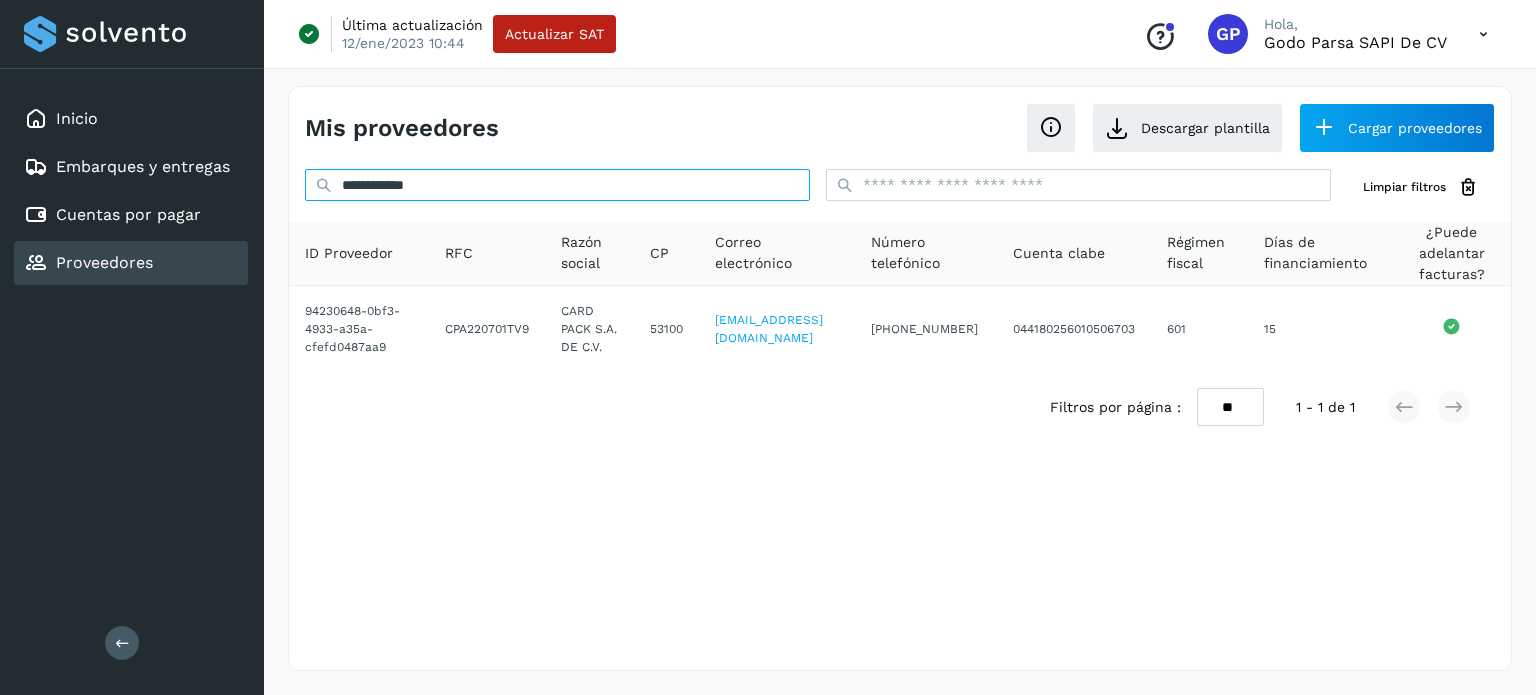 drag, startPoint x: 454, startPoint y: 182, endPoint x: 0, endPoint y: 86, distance: 464.0388 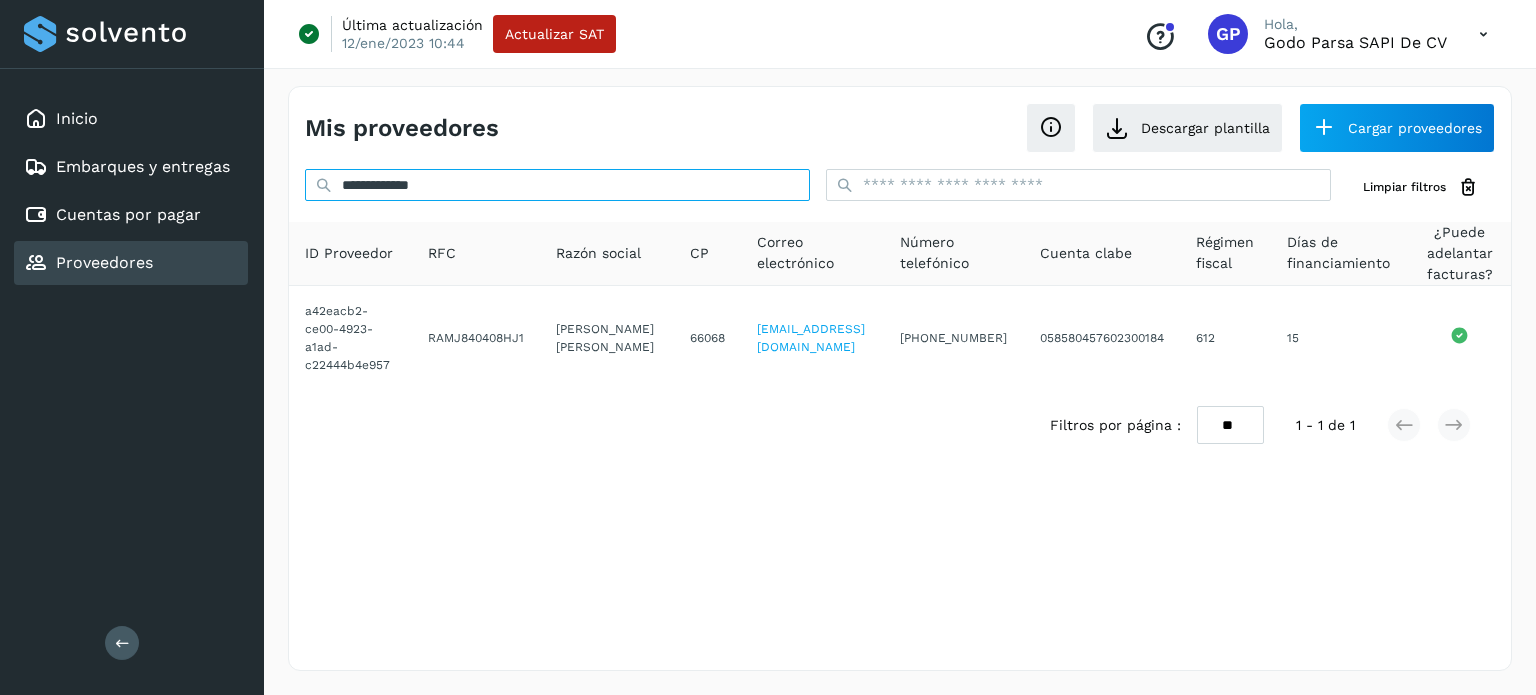 drag, startPoint x: 499, startPoint y: 184, endPoint x: 0, endPoint y: 85, distance: 508.72586 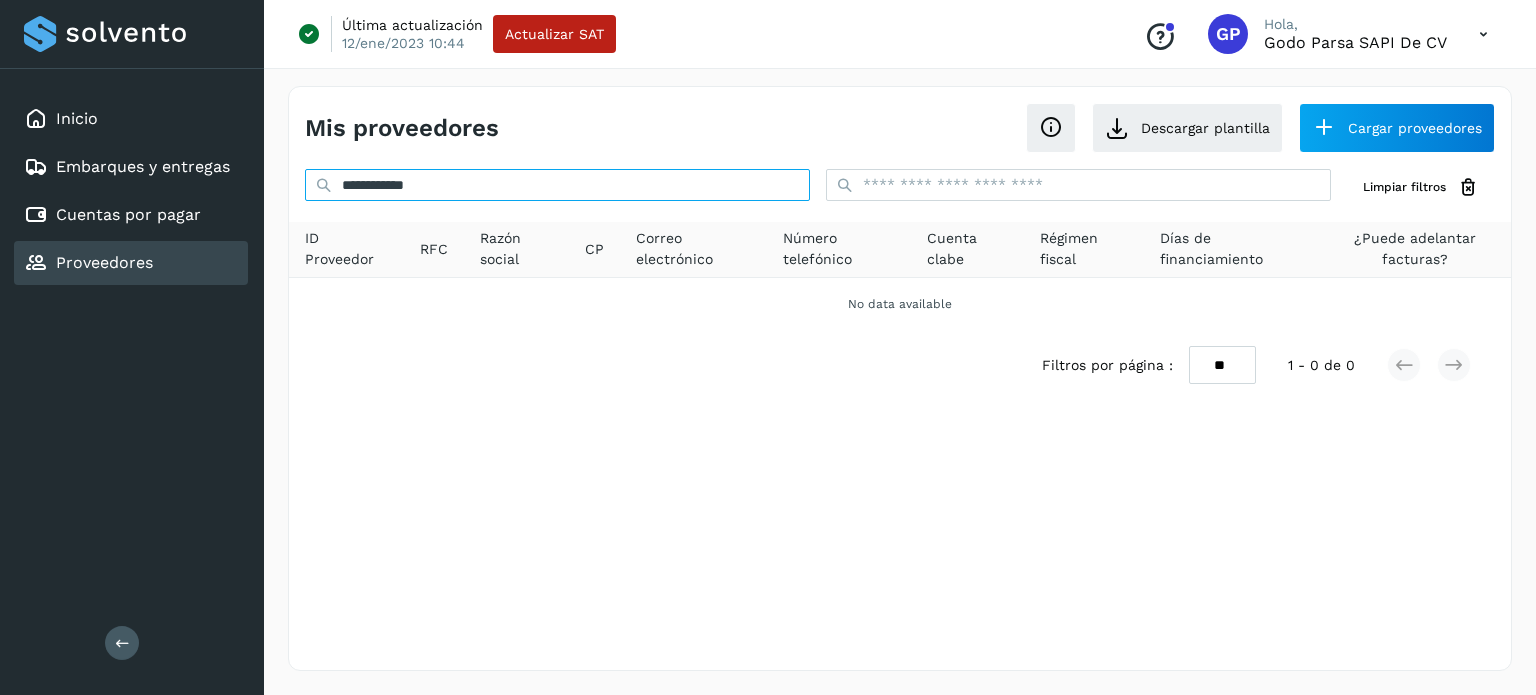 type on "**********" 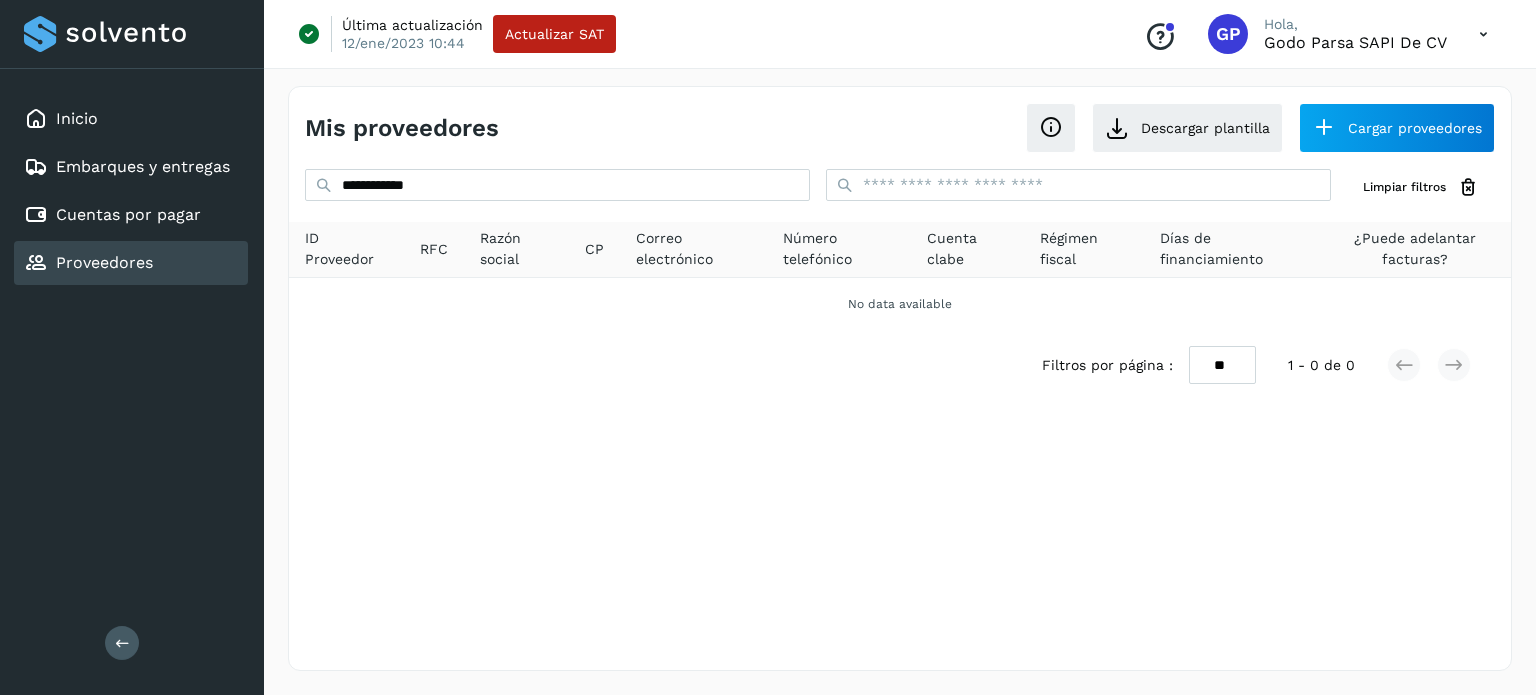 click on "Proveedores" at bounding box center (104, 262) 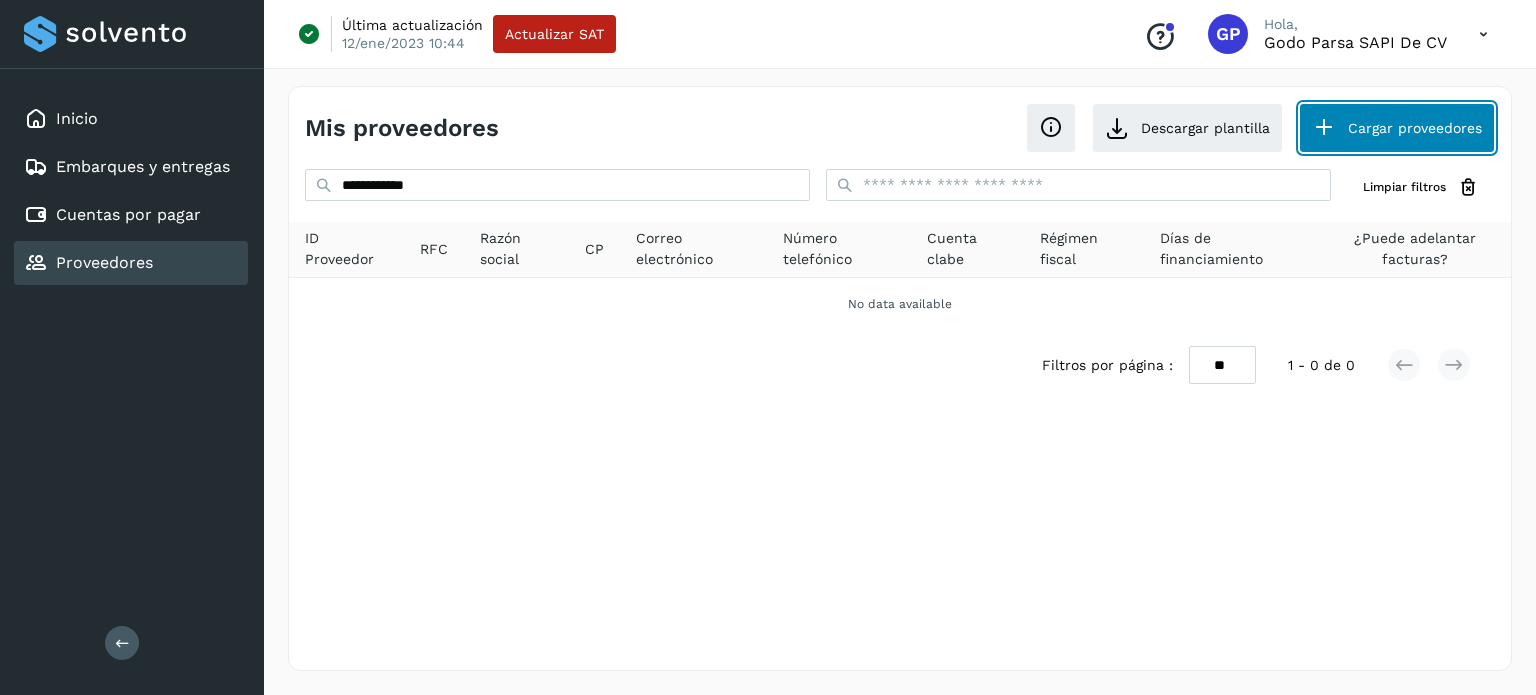 click on "Cargar proveedores" at bounding box center (1397, 128) 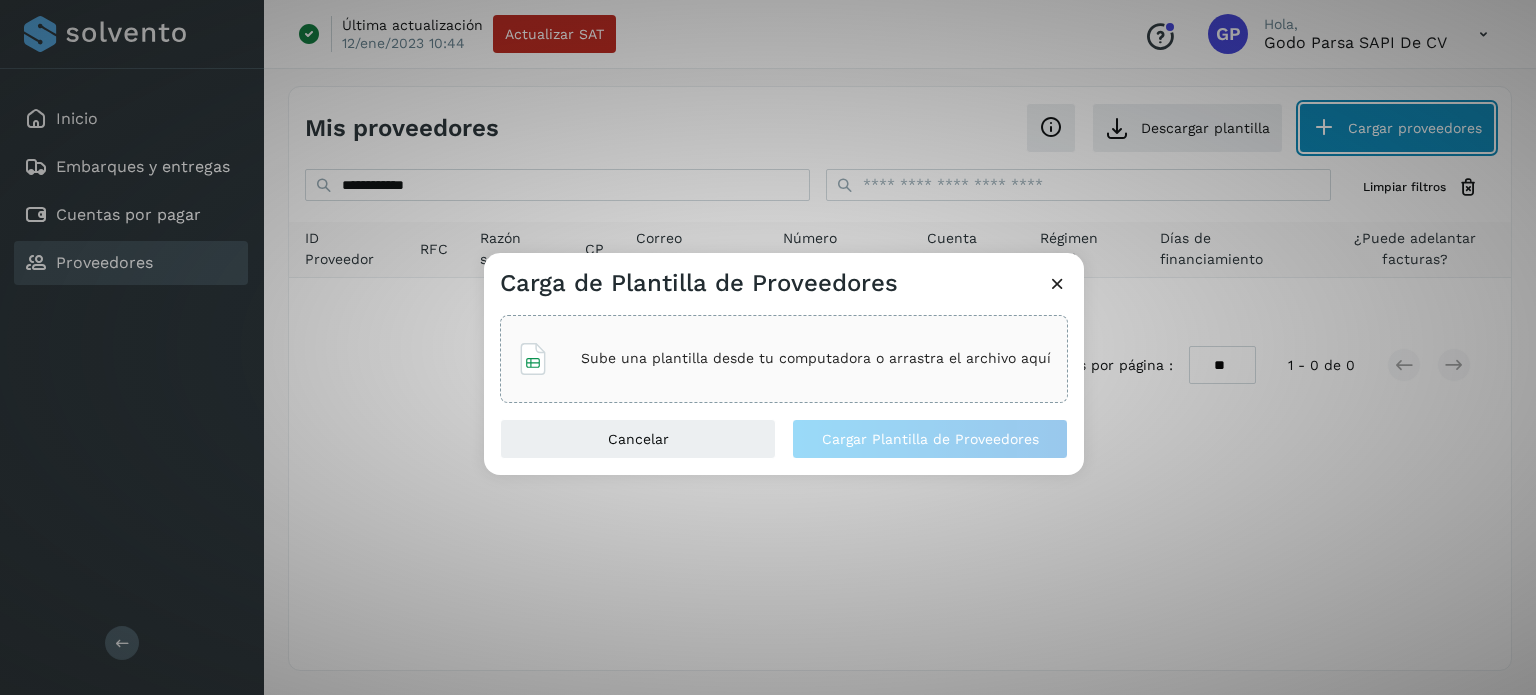 type 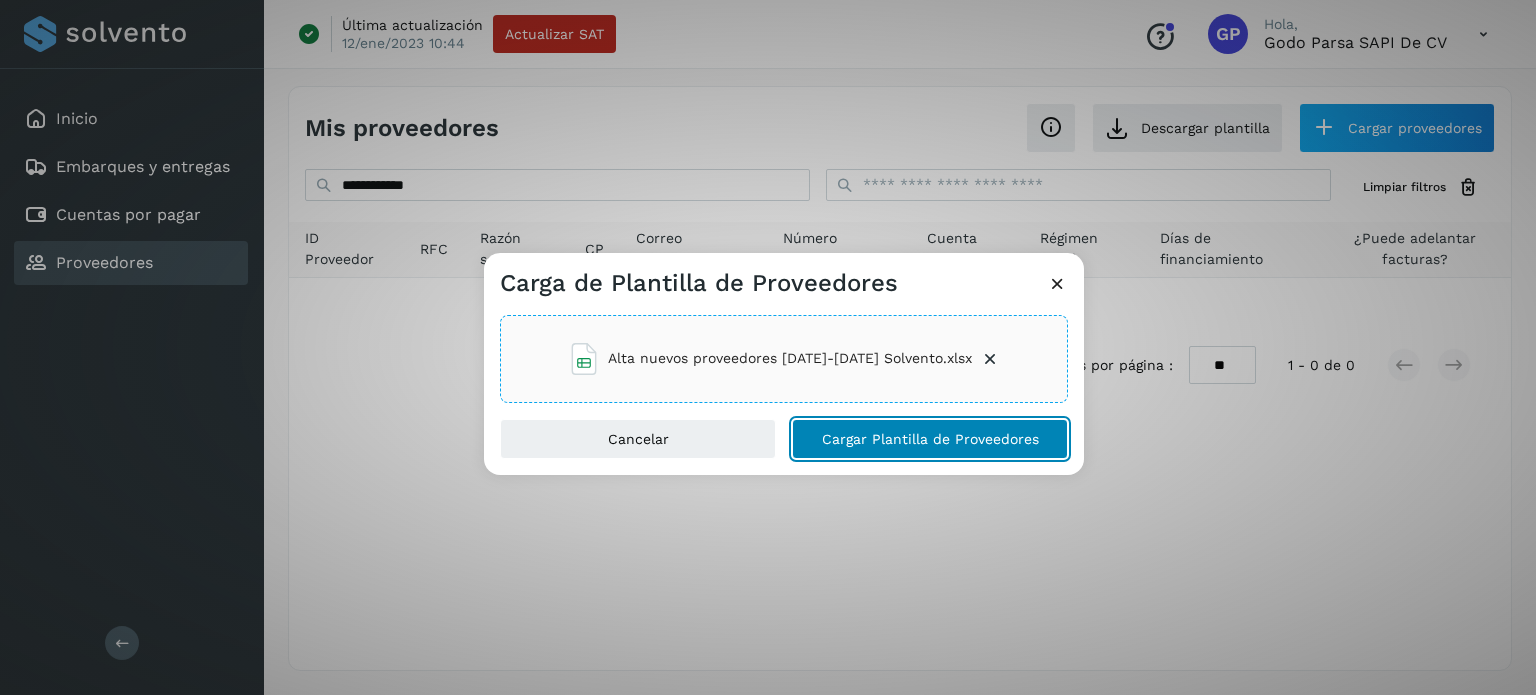 click on "Cargar Plantilla de Proveedores" 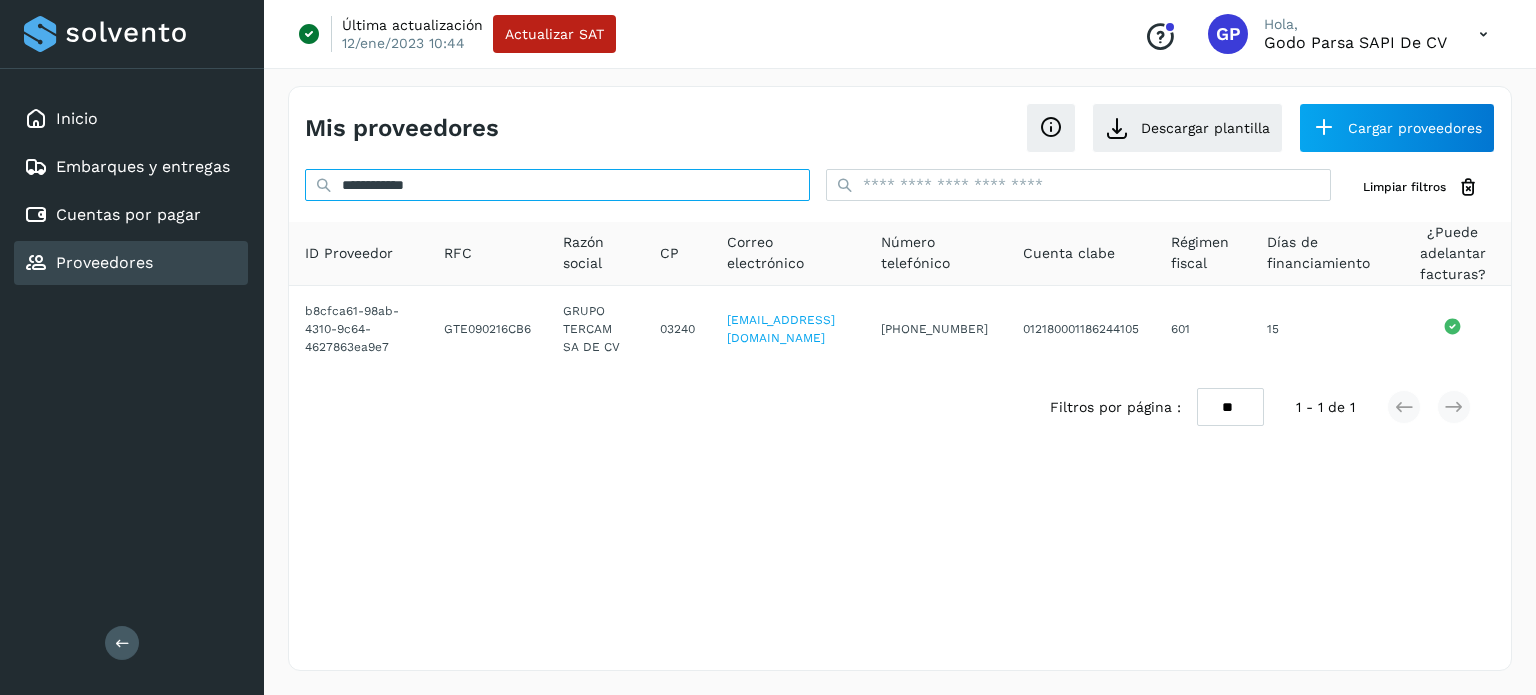 drag, startPoint x: 455, startPoint y: 196, endPoint x: 135, endPoint y: 91, distance: 336.7863 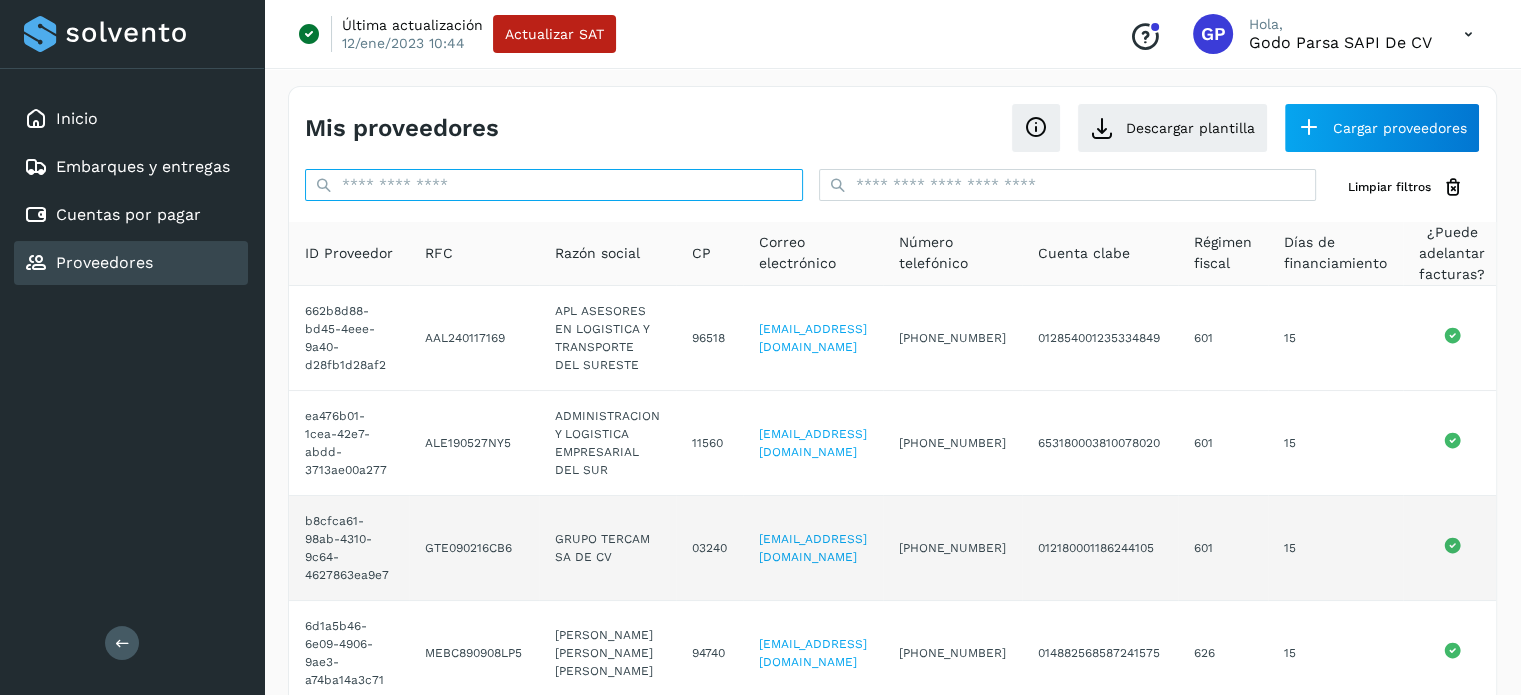type 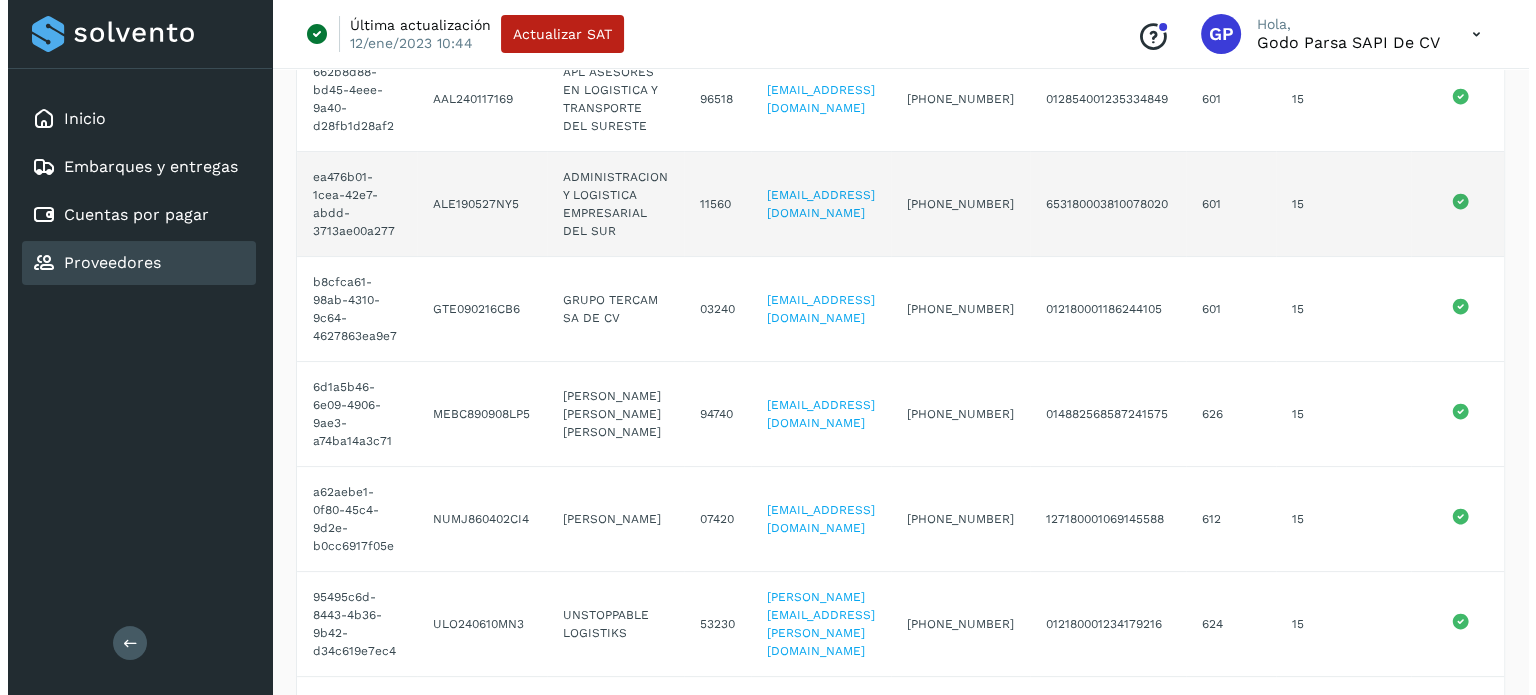 scroll, scrollTop: 0, scrollLeft: 0, axis: both 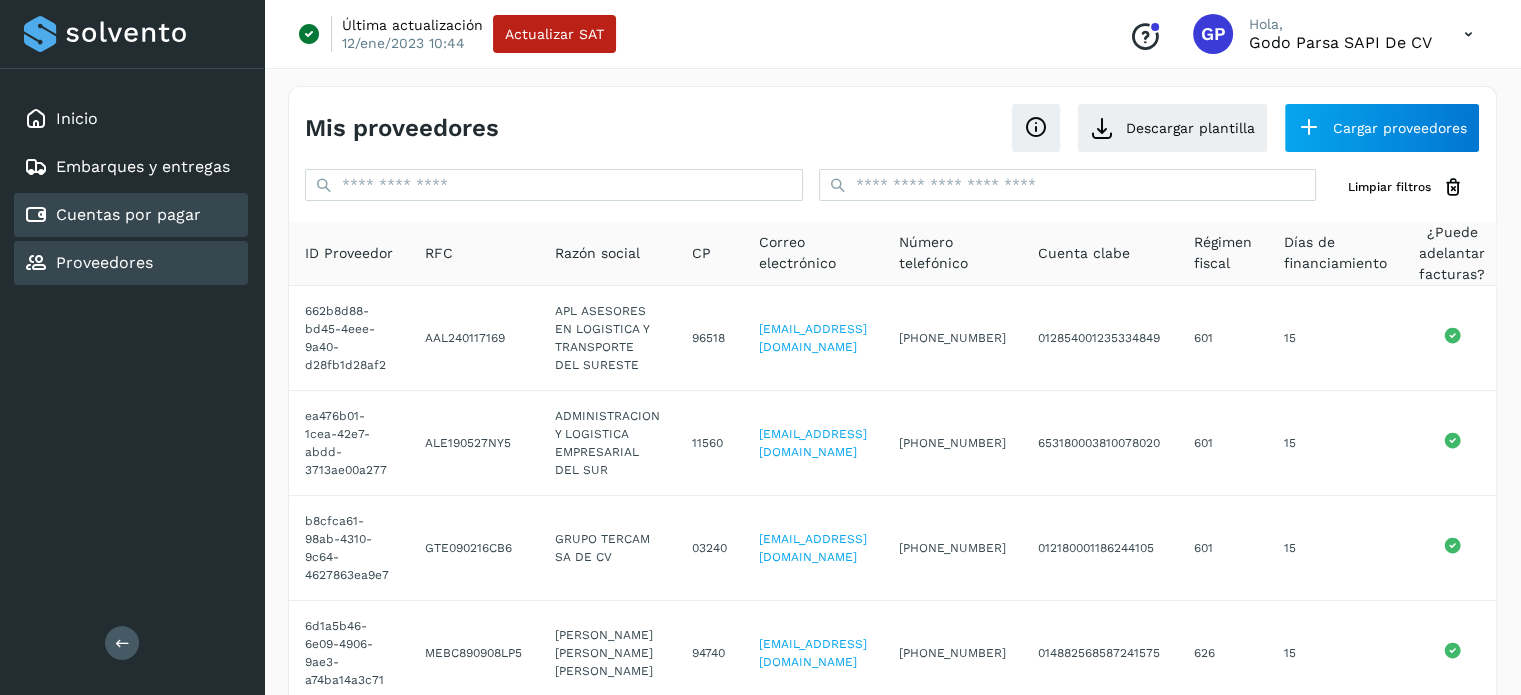 click on "Cuentas por pagar" at bounding box center [128, 214] 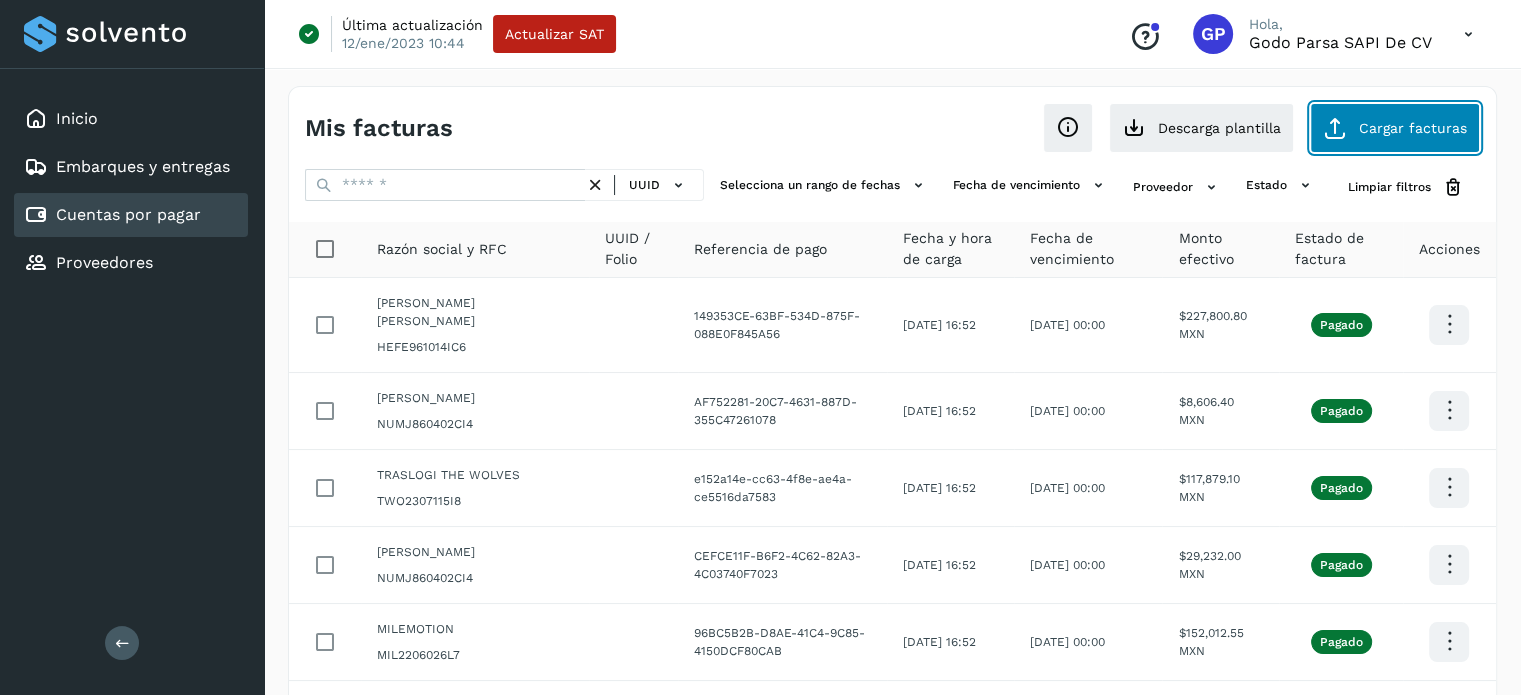 click on "Cargar facturas" 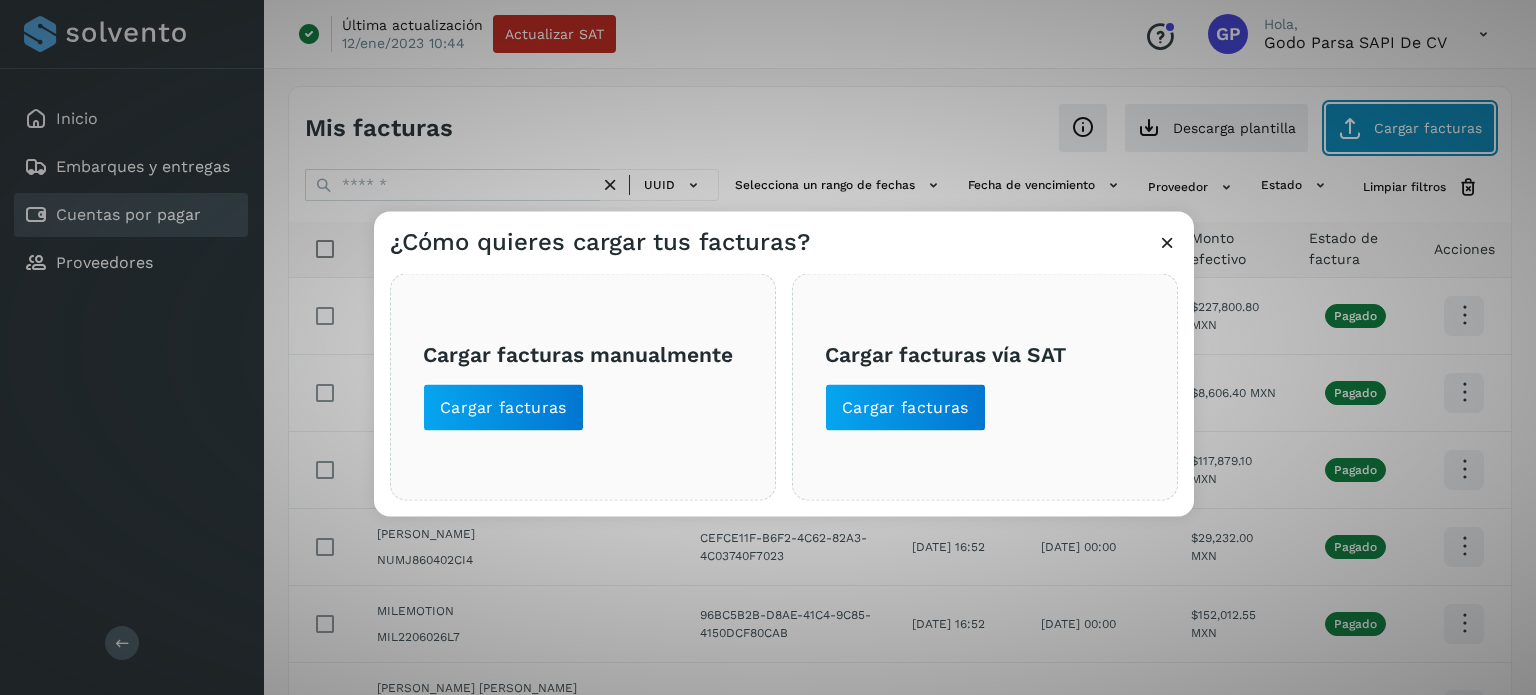 type 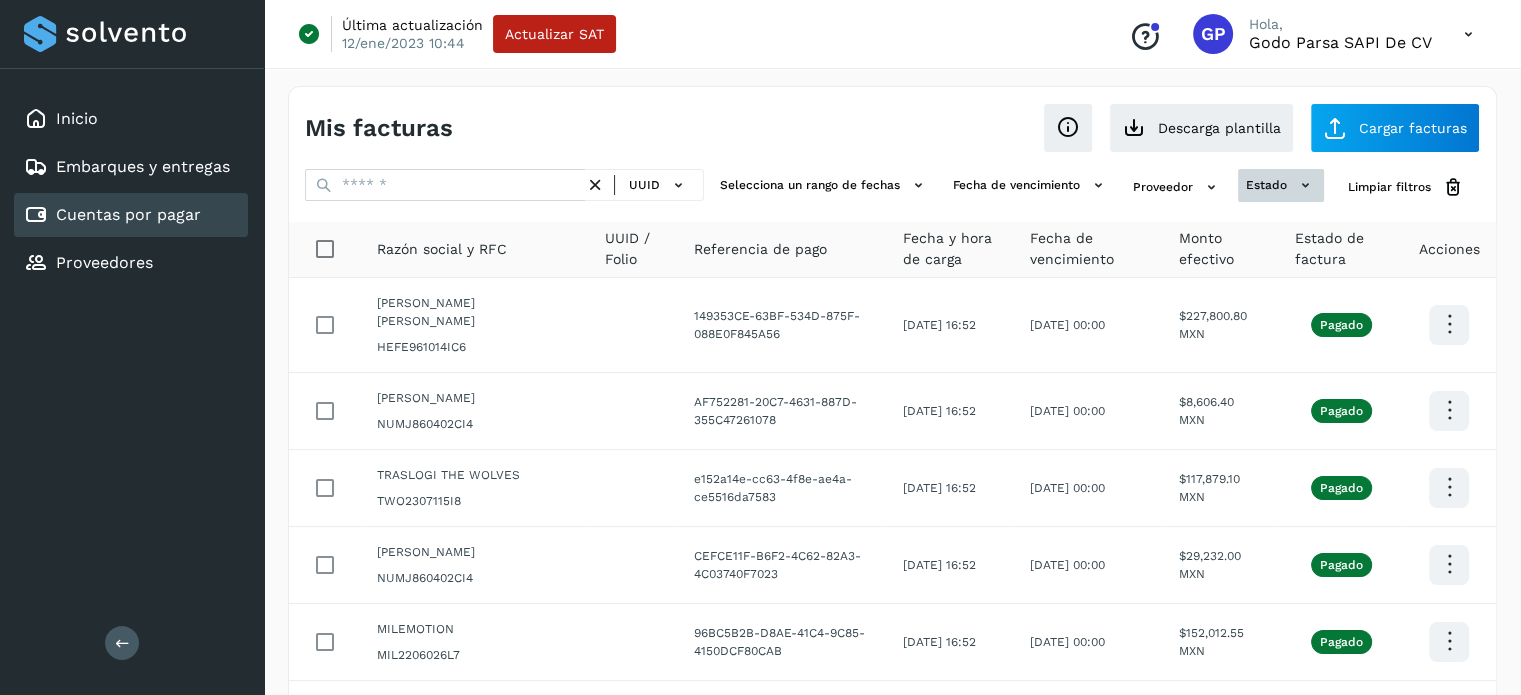 click 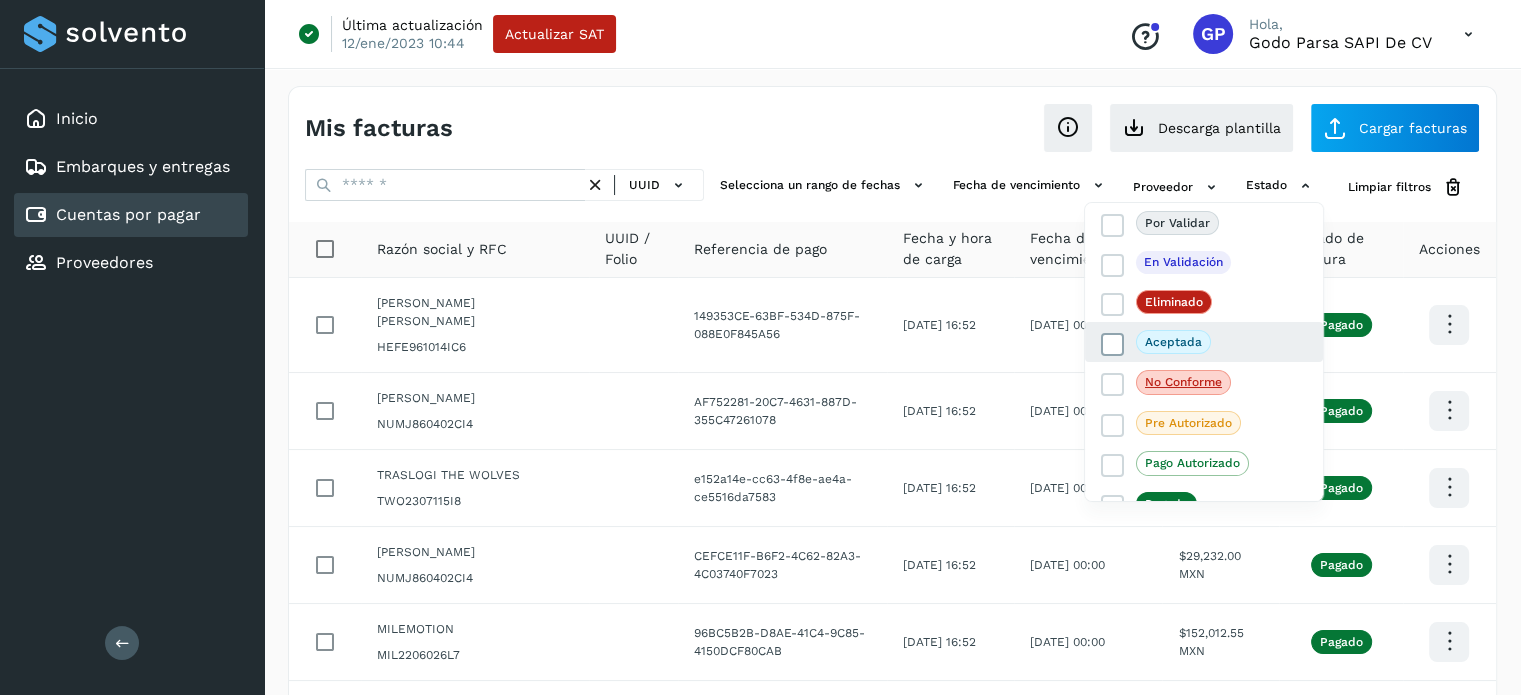click at bounding box center (1113, 345) 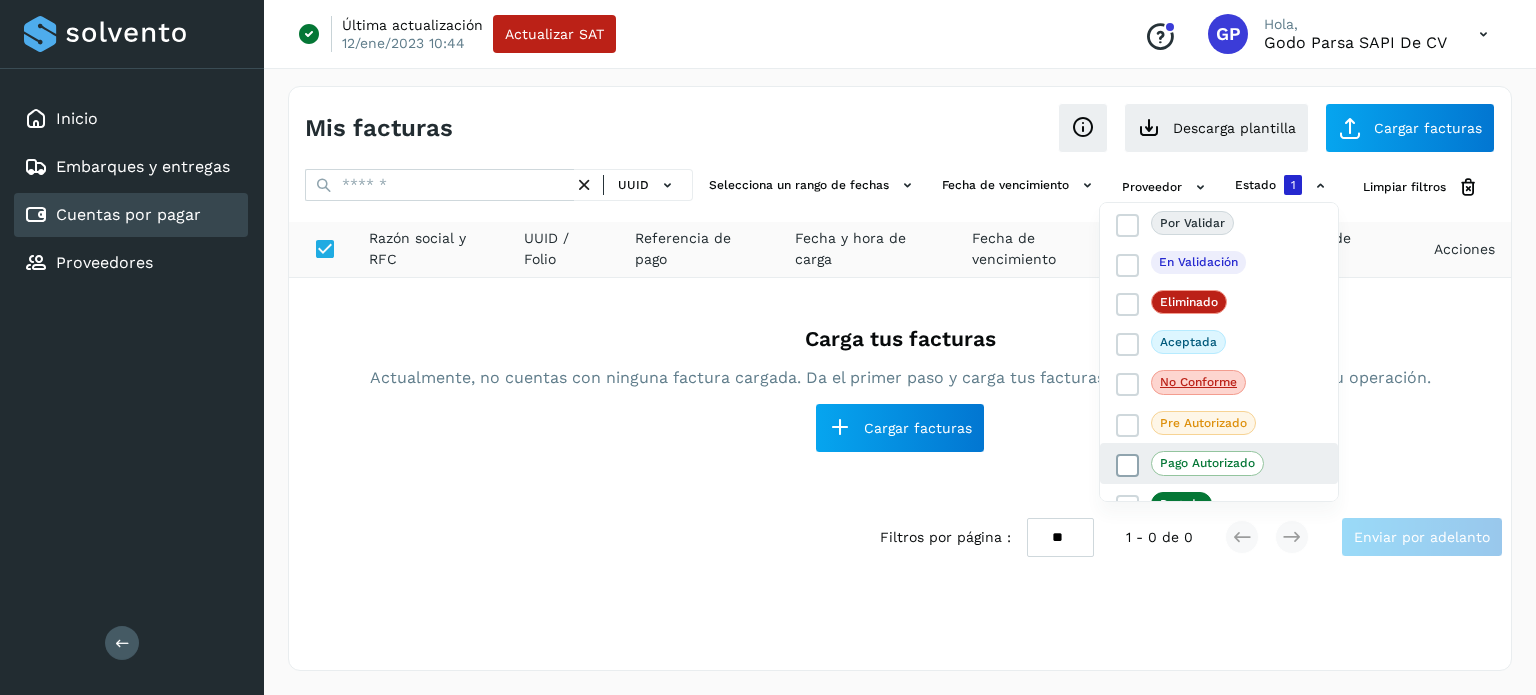 click at bounding box center (1128, 466) 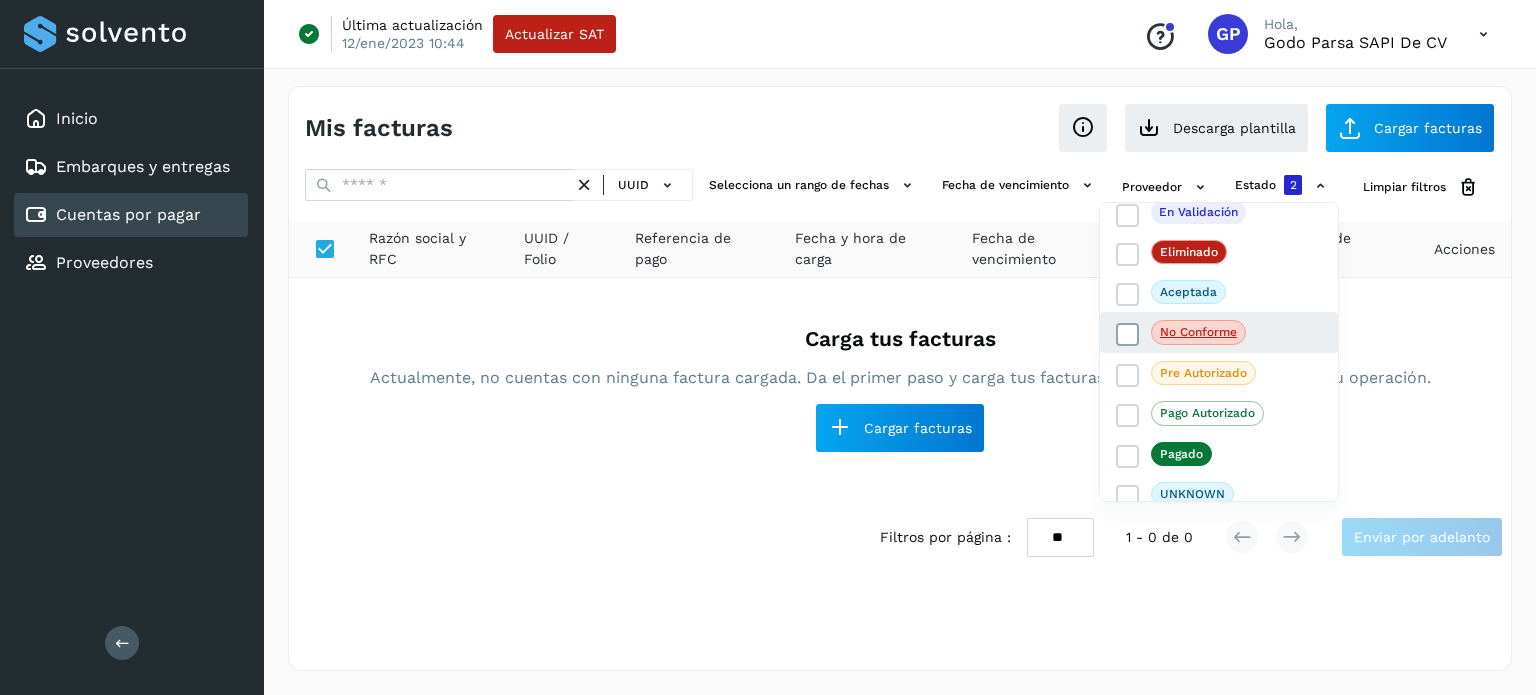 scroll, scrollTop: 48, scrollLeft: 0, axis: vertical 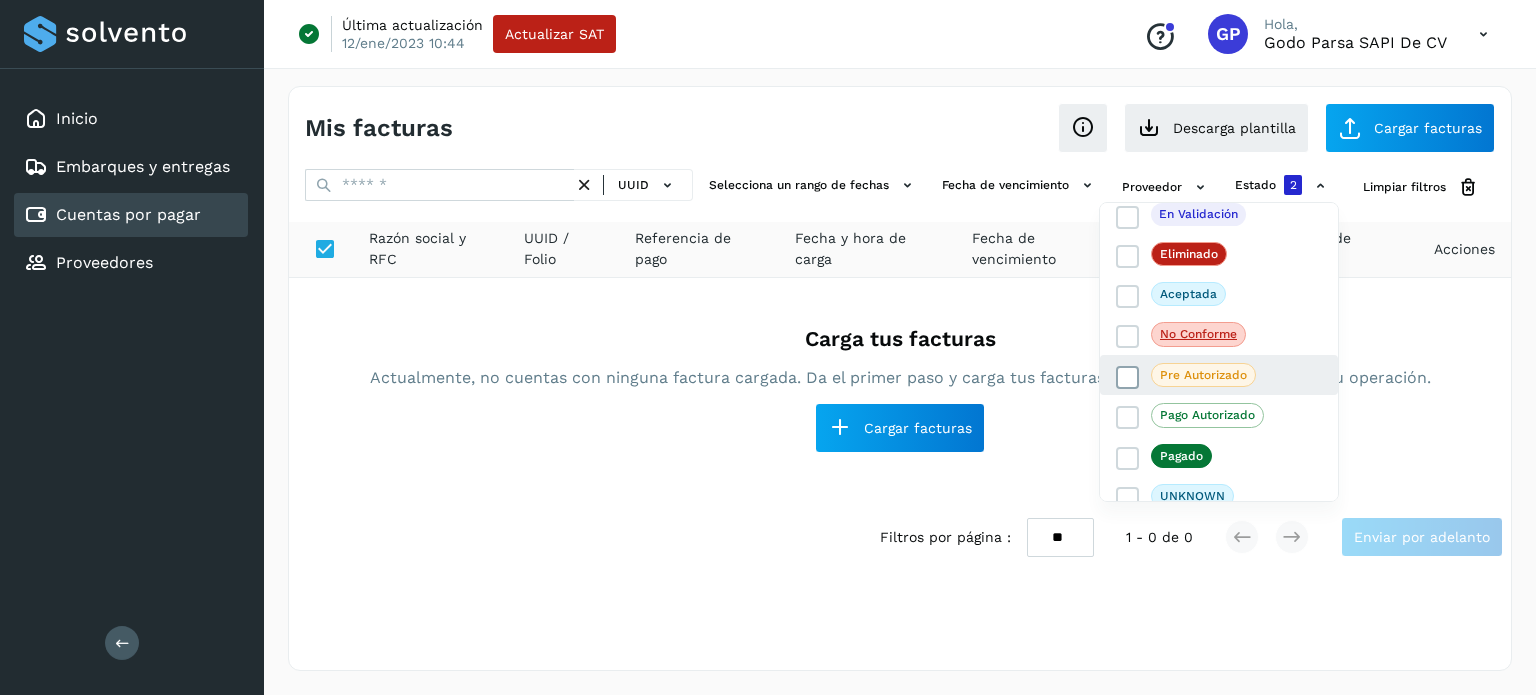 click at bounding box center (1128, 377) 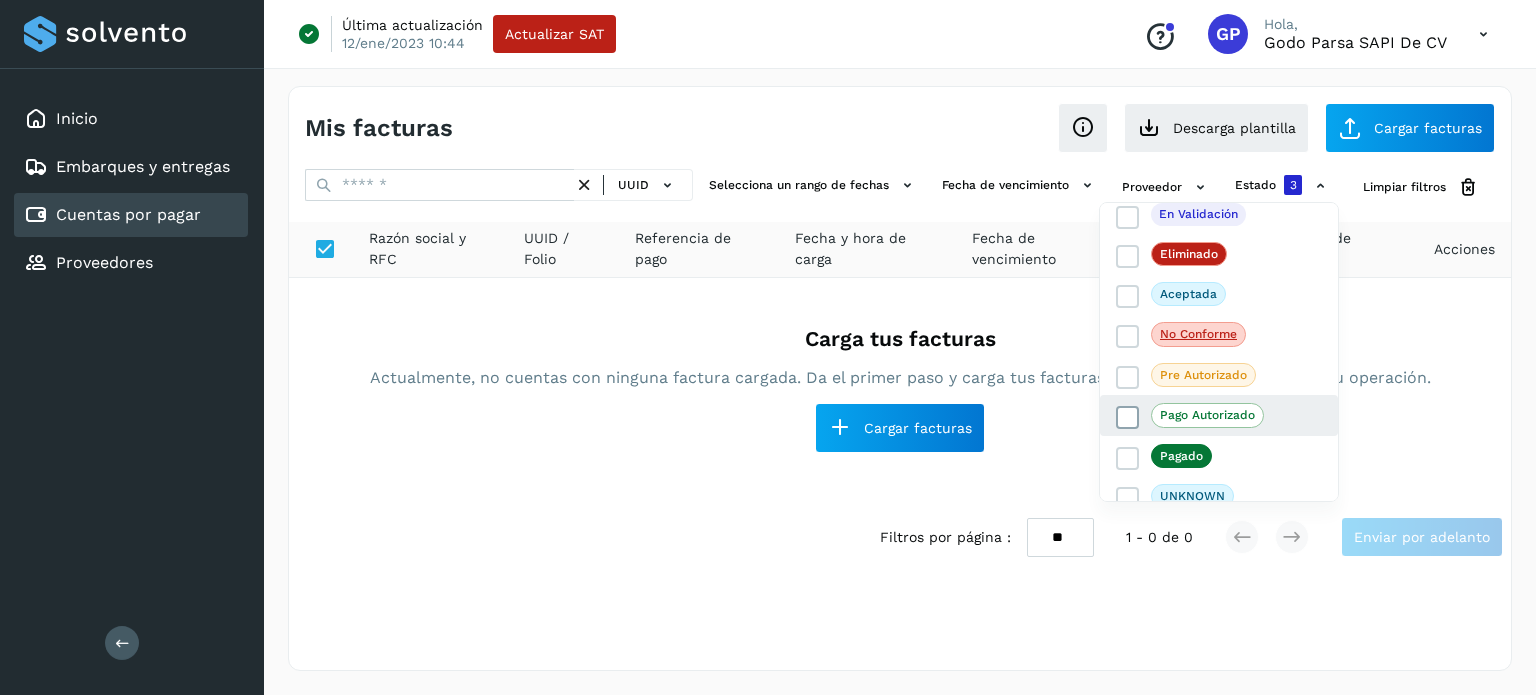 click at bounding box center [1128, 418] 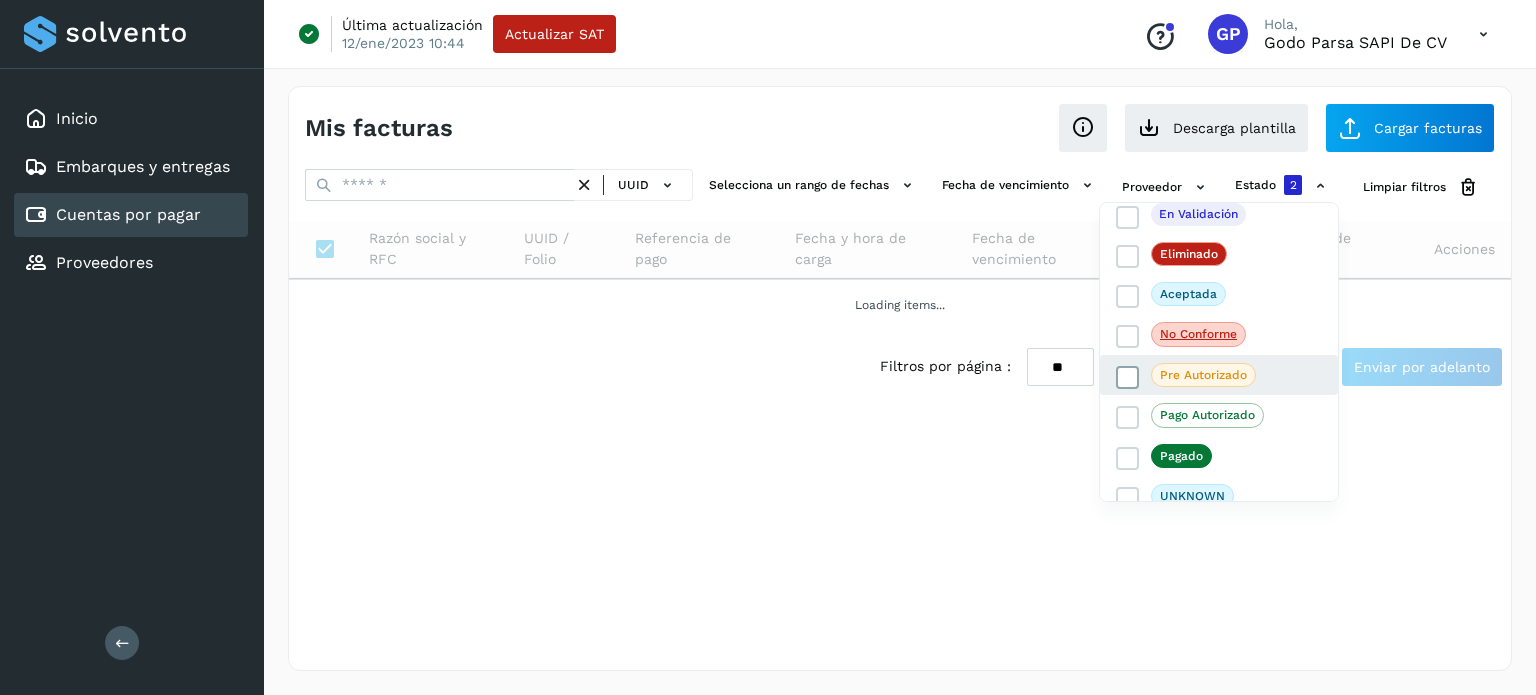 click at bounding box center (1128, 377) 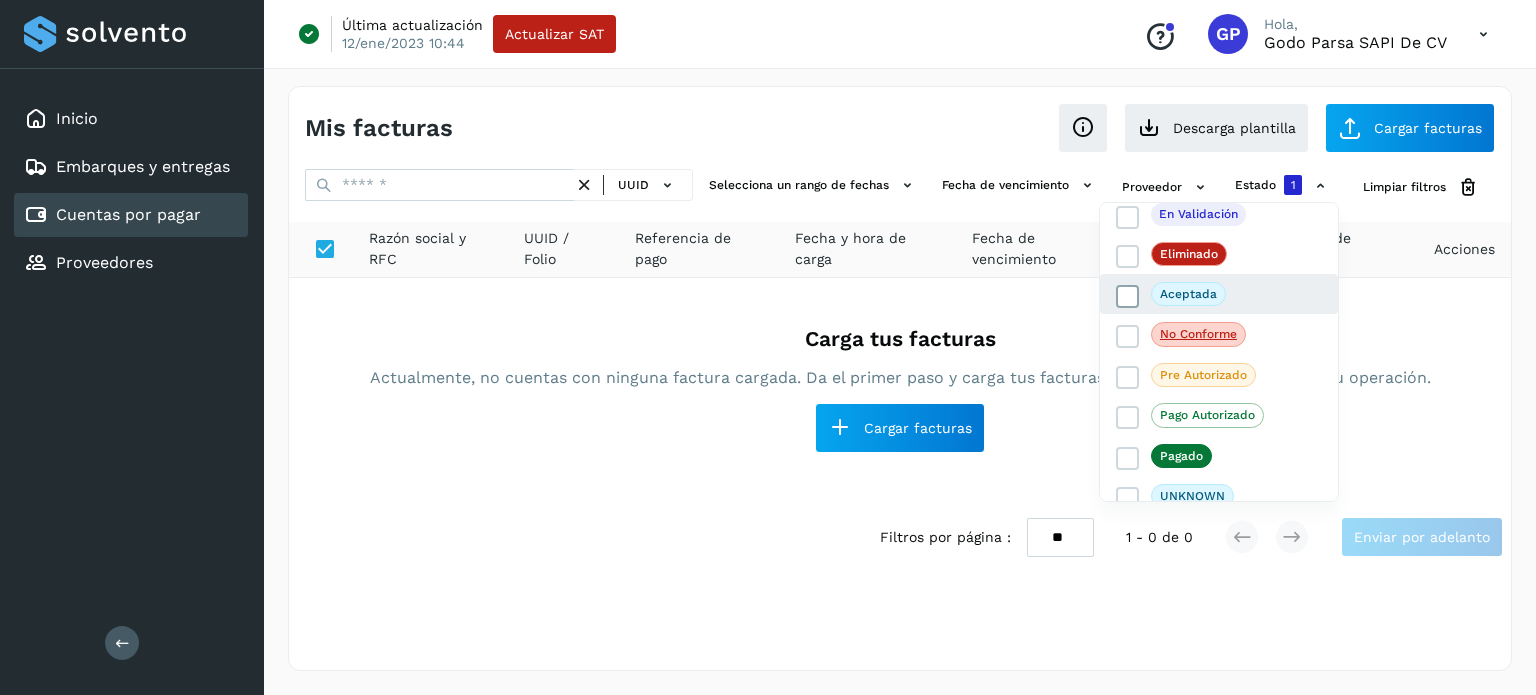 click at bounding box center (1128, 297) 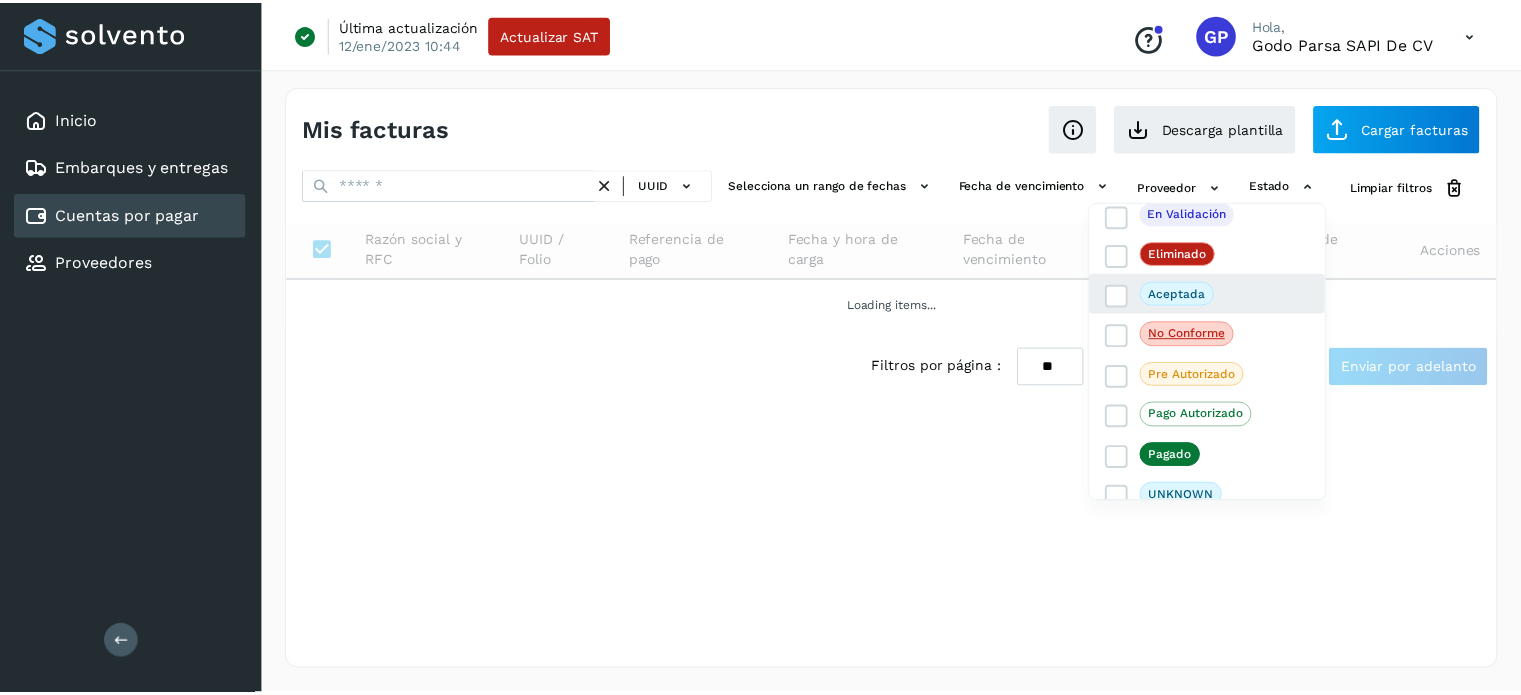 scroll, scrollTop: 0, scrollLeft: 0, axis: both 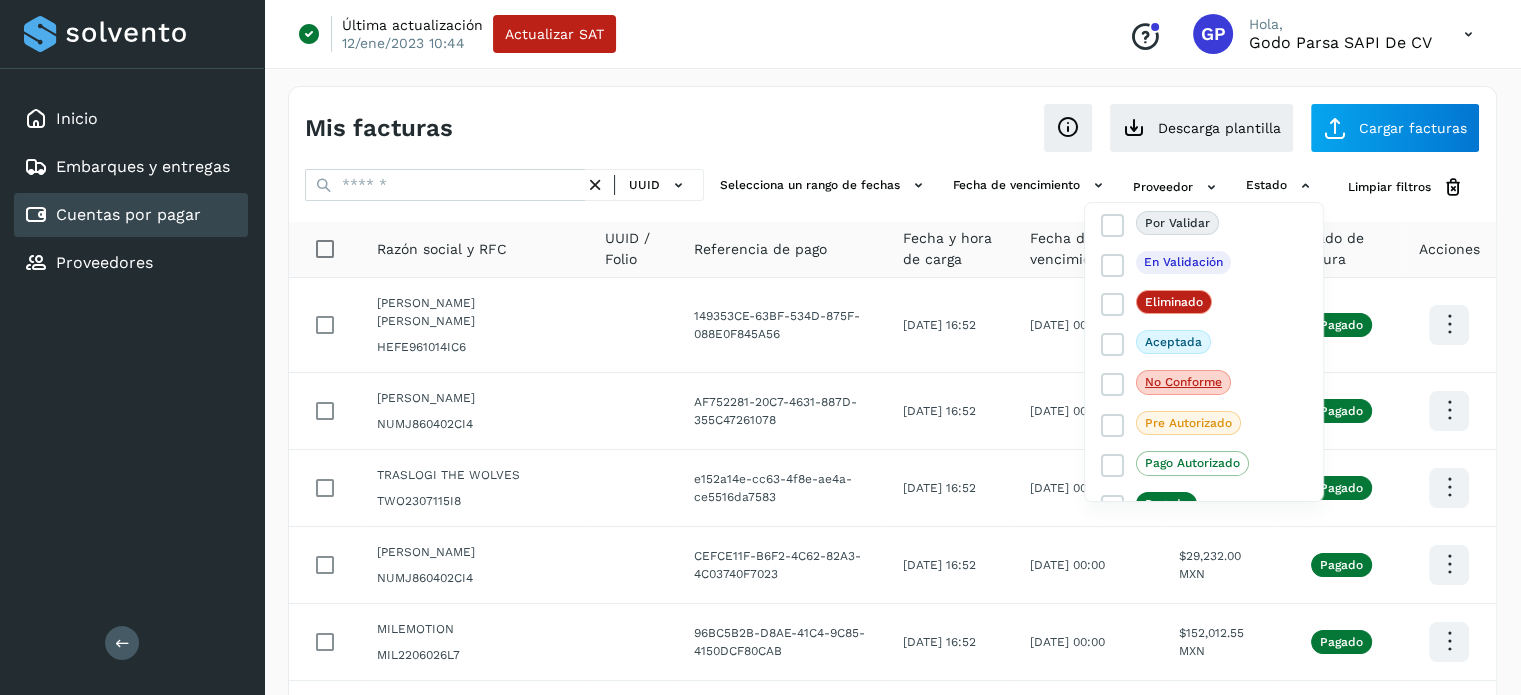 click at bounding box center [760, 347] 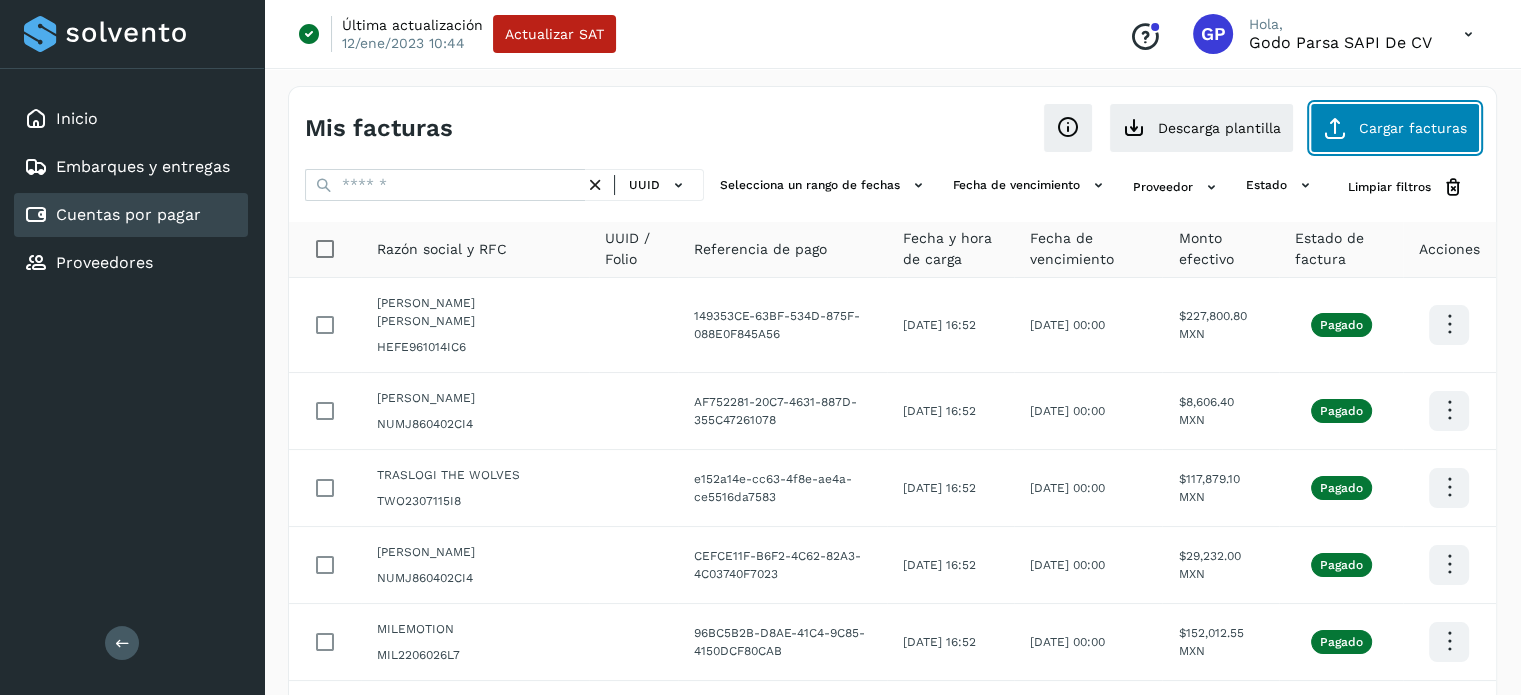 click on "Cargar facturas" 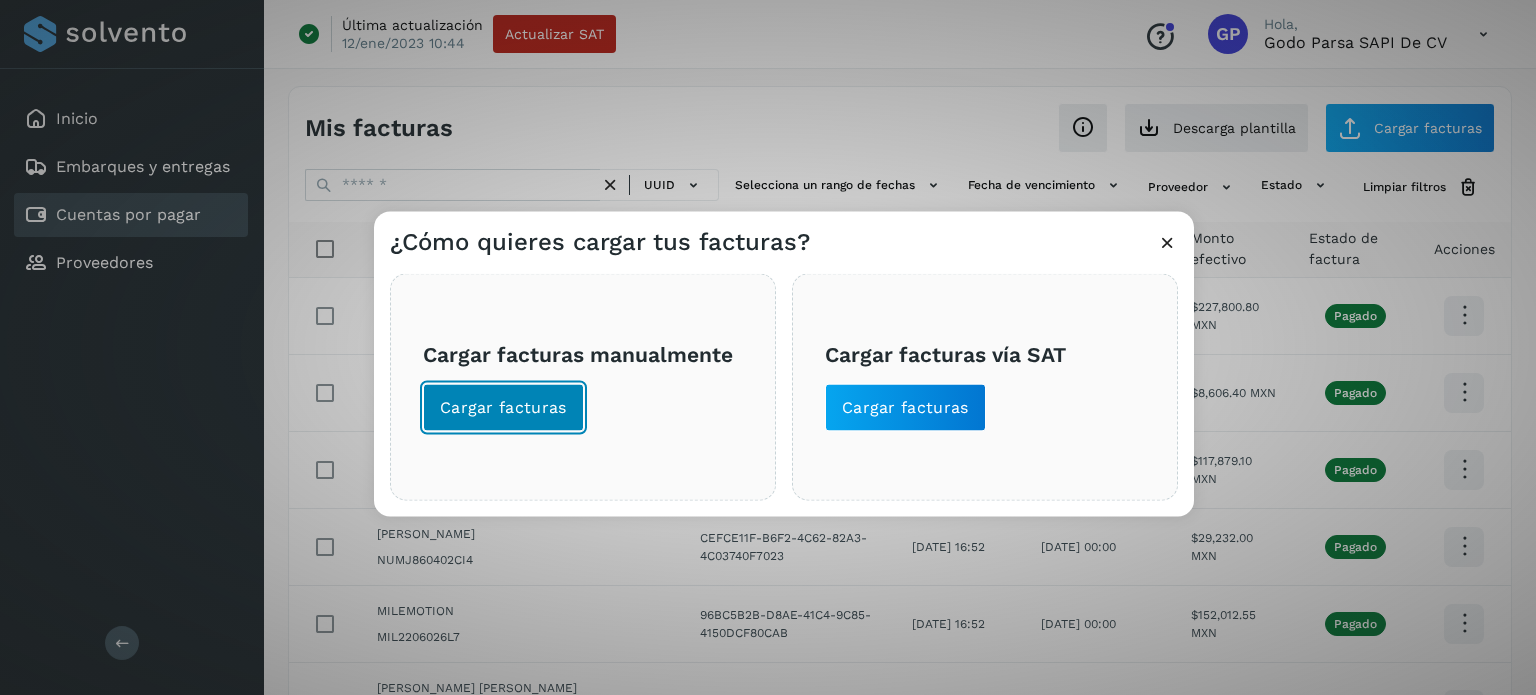 click on "Cargar facturas" 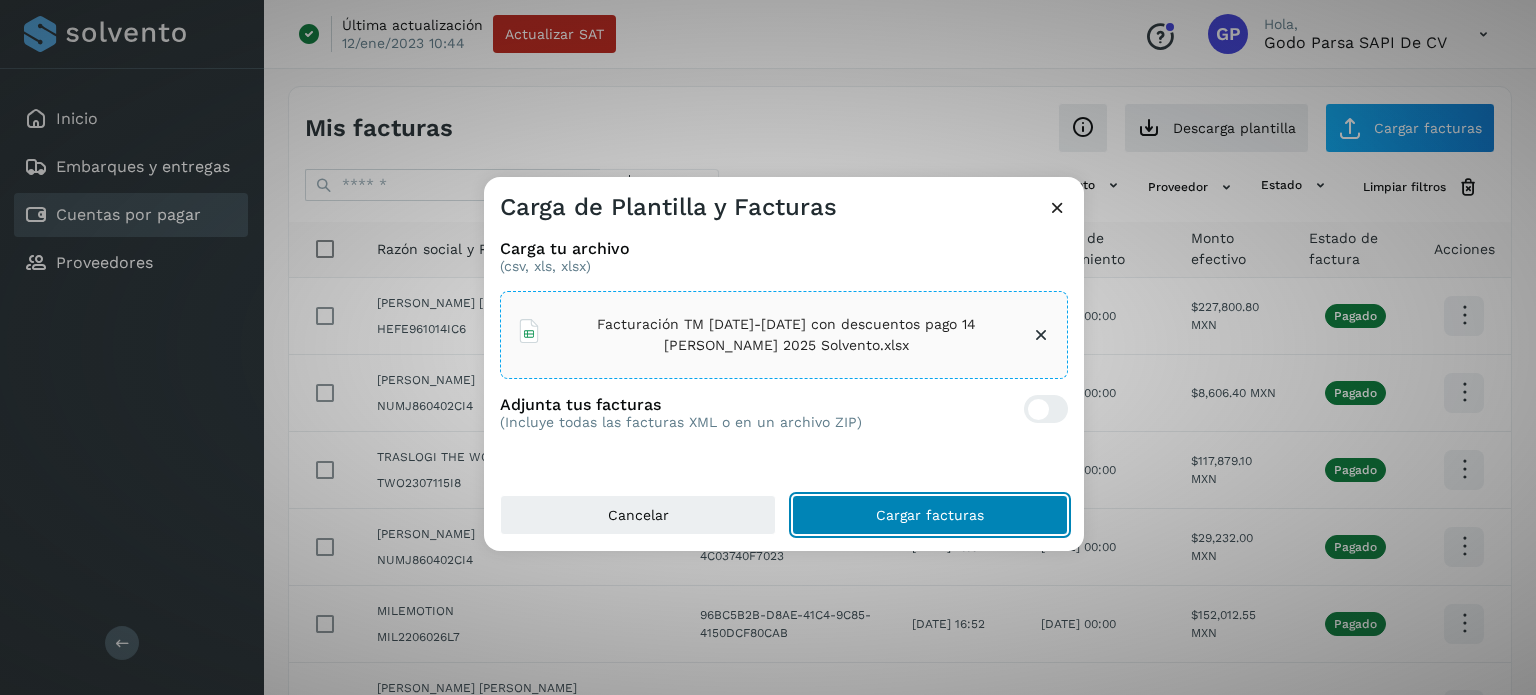 click on "Cargar facturas" 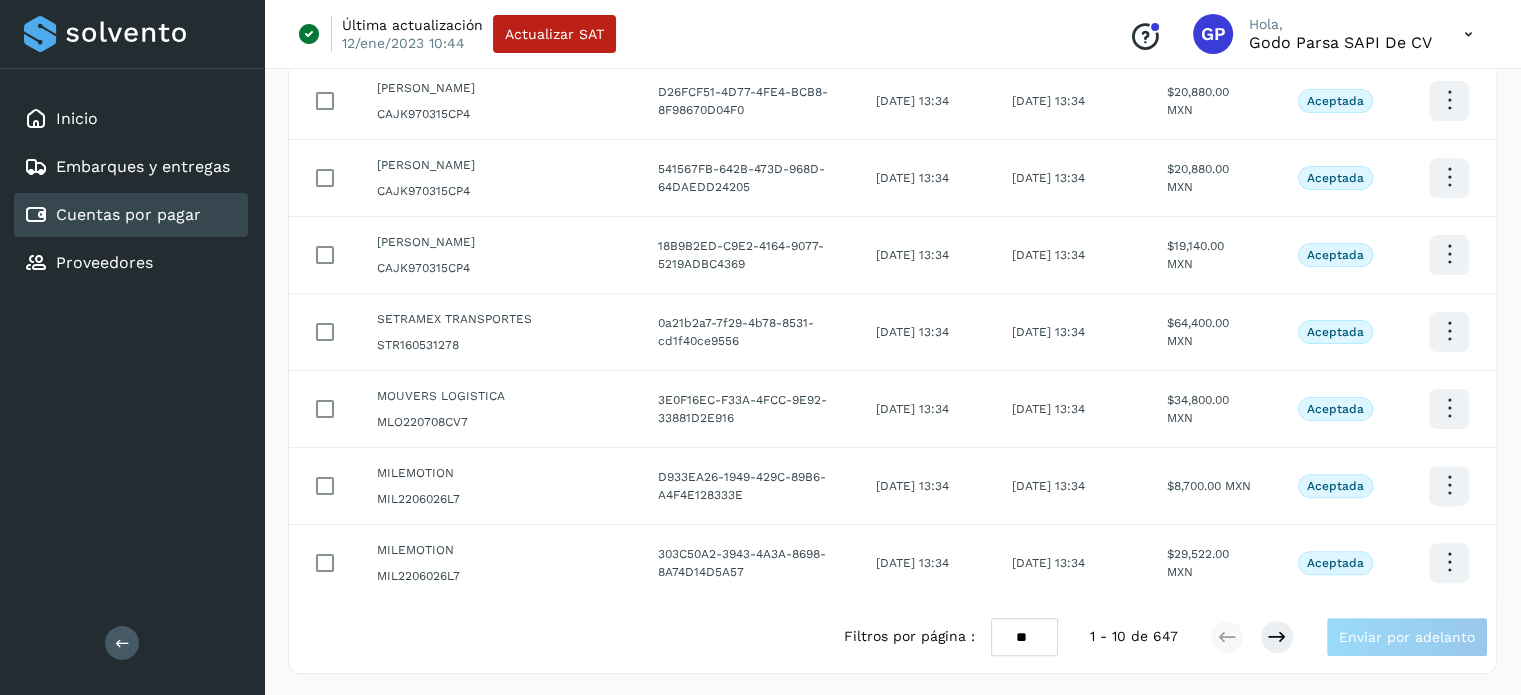 scroll, scrollTop: 0, scrollLeft: 0, axis: both 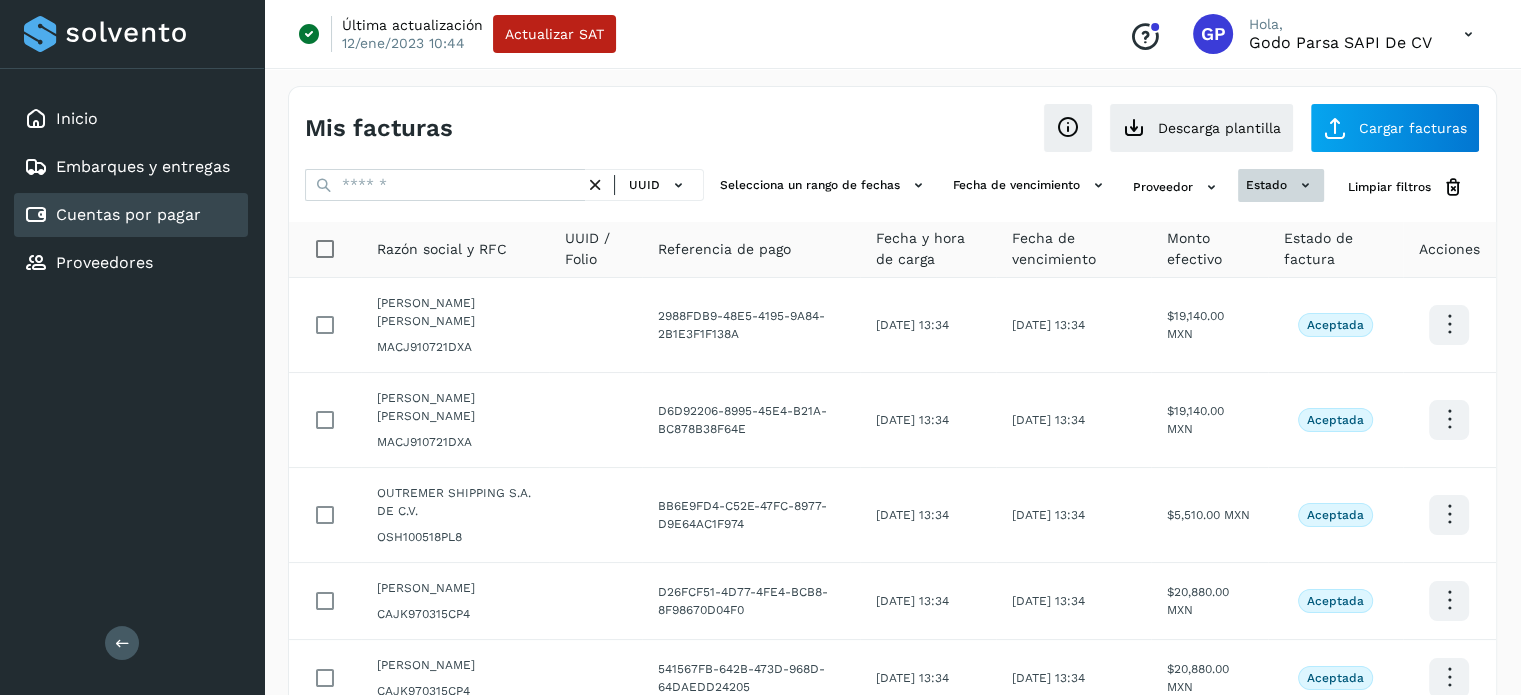 click 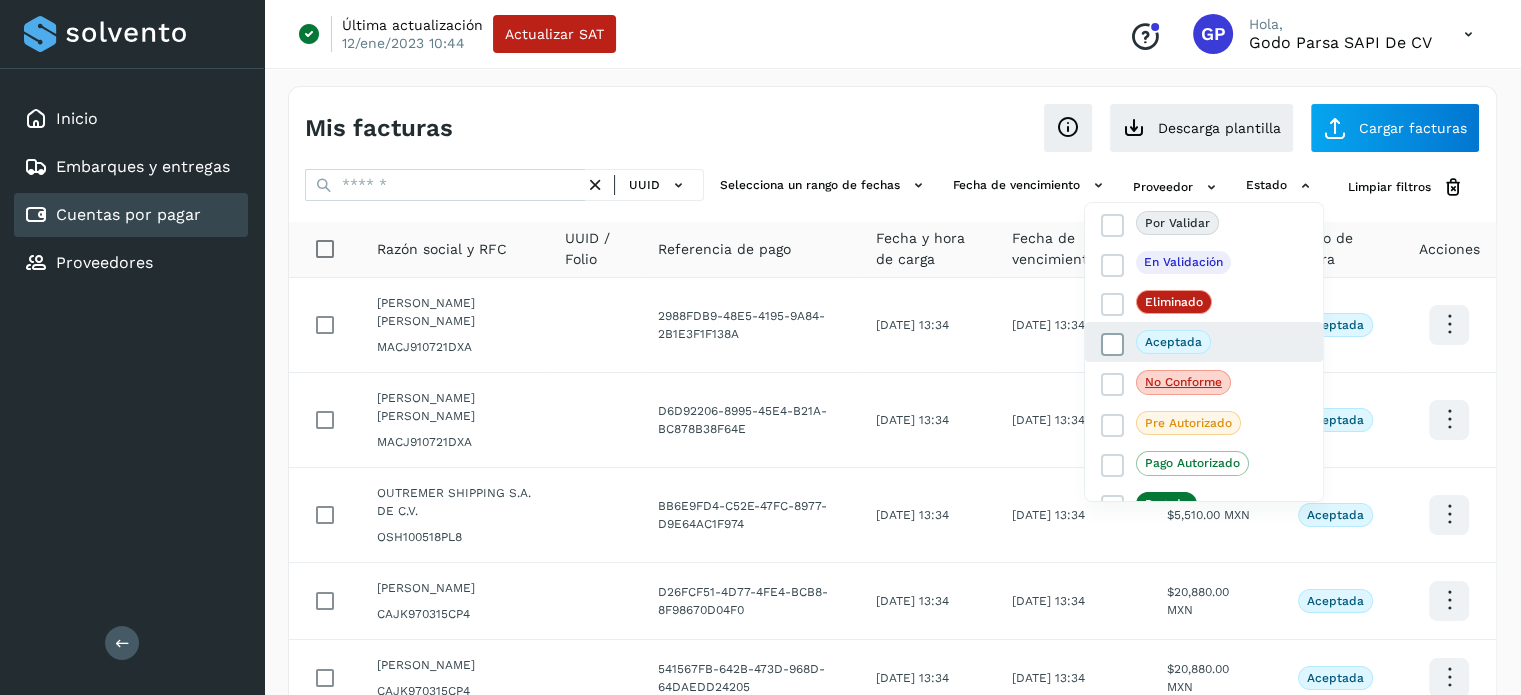 click at bounding box center (1113, 345) 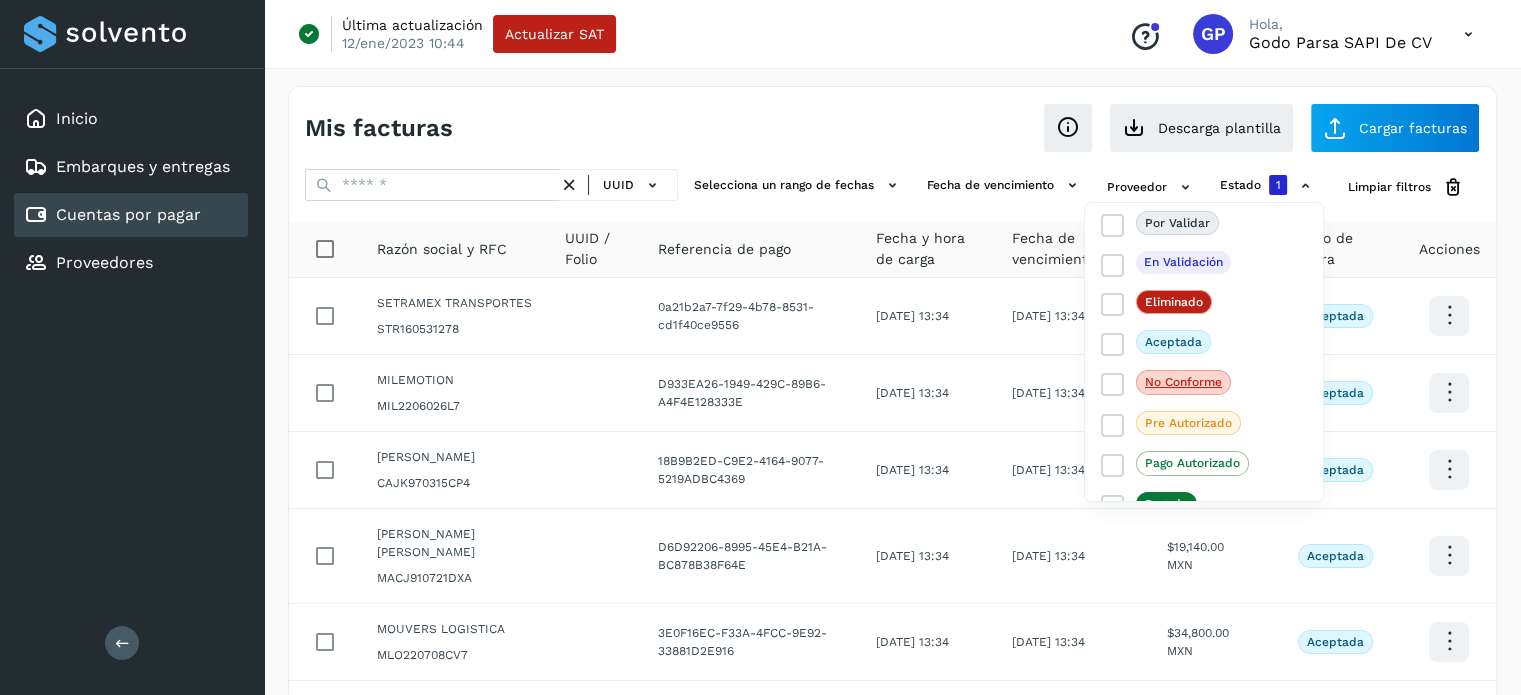 click at bounding box center (760, 347) 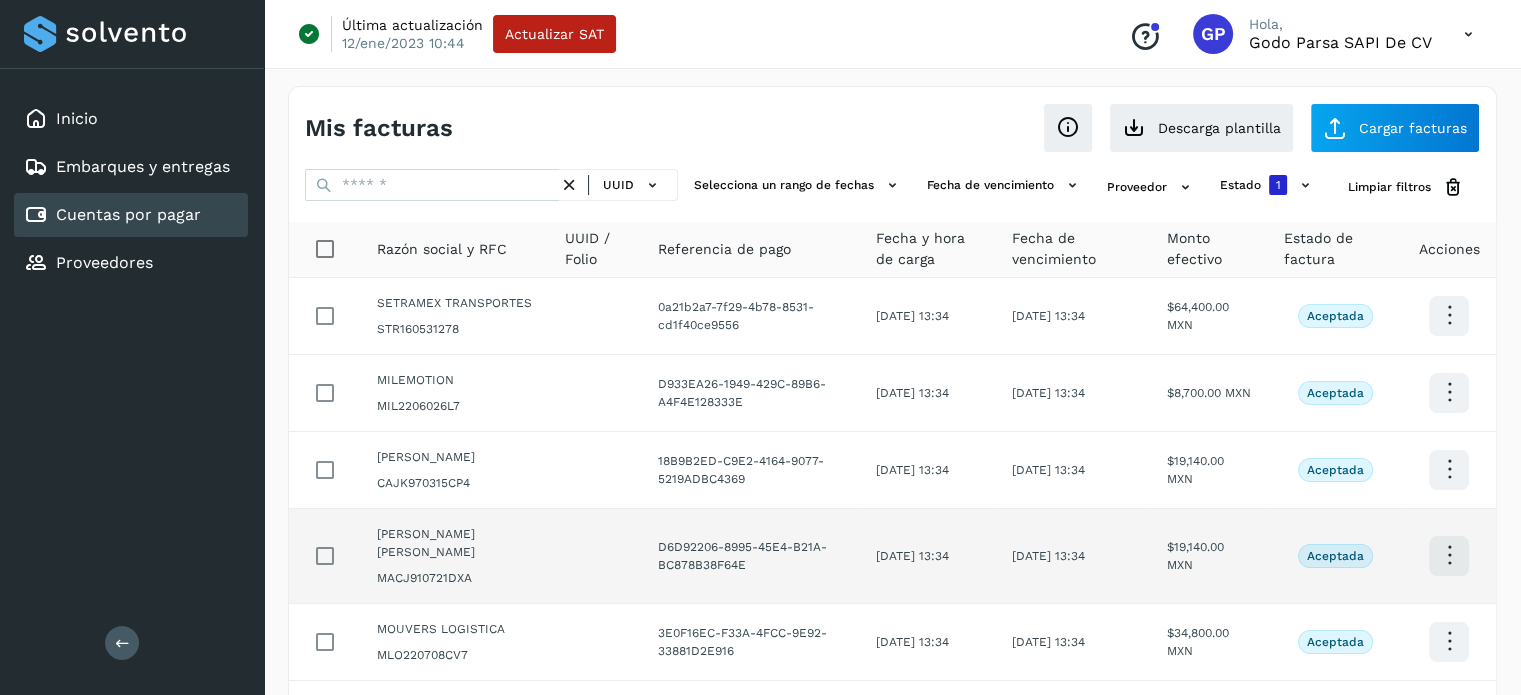 scroll, scrollTop: 500, scrollLeft: 0, axis: vertical 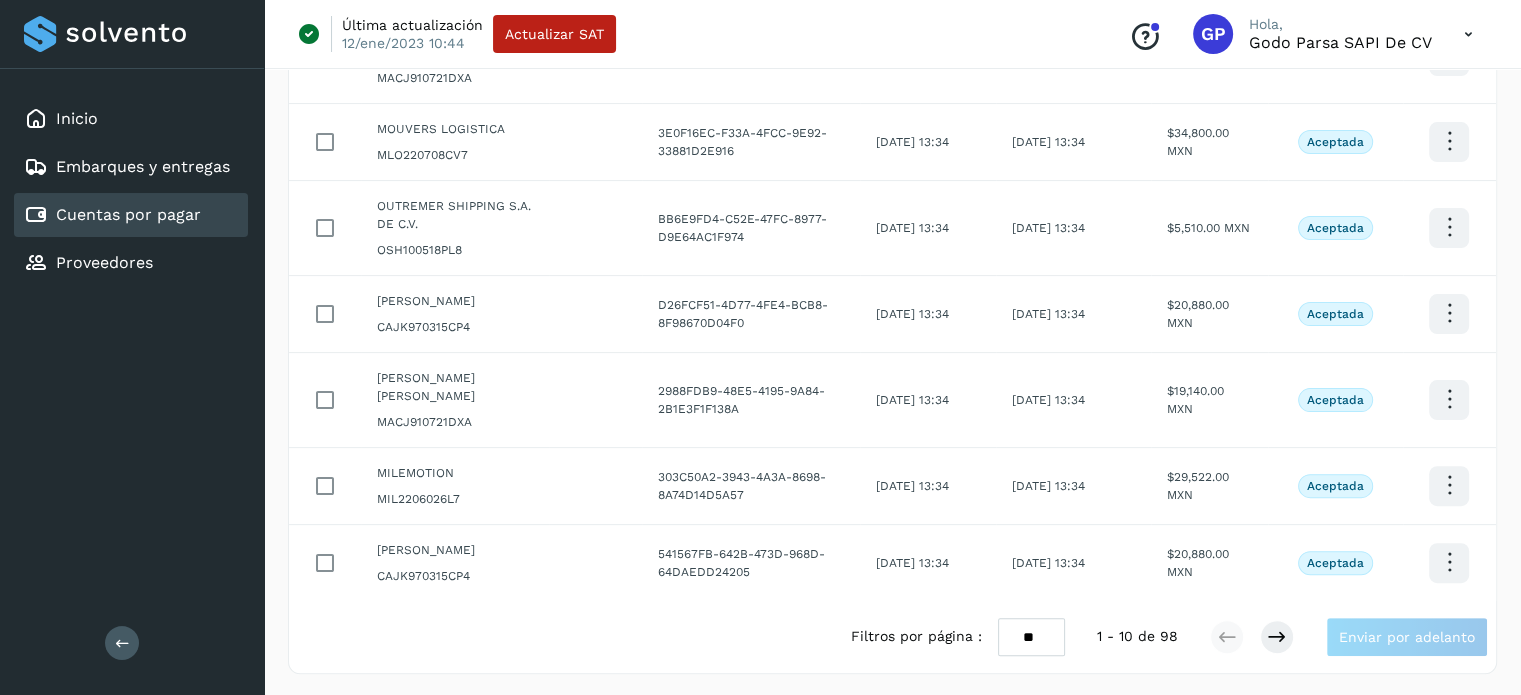 click on "** ** **" at bounding box center (1031, 637) 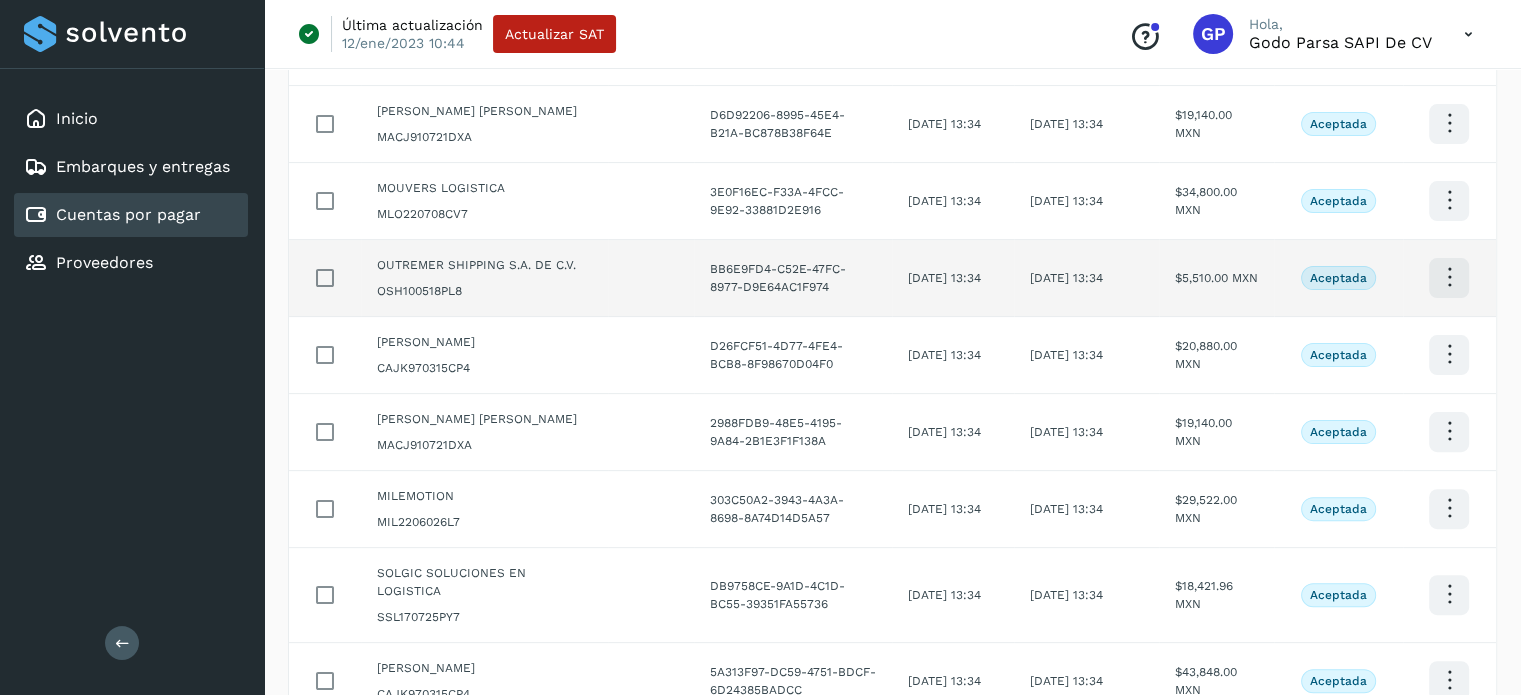 scroll, scrollTop: 0, scrollLeft: 0, axis: both 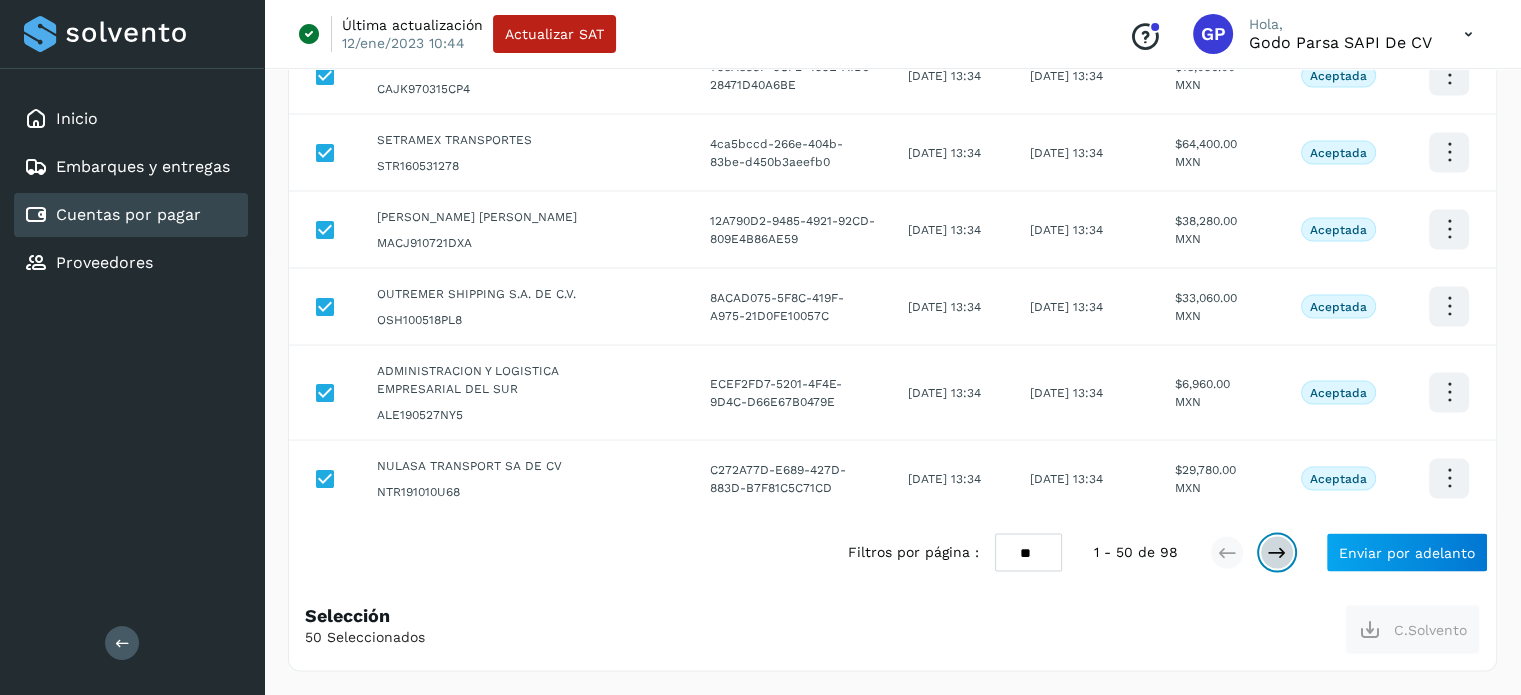click at bounding box center [1277, 552] 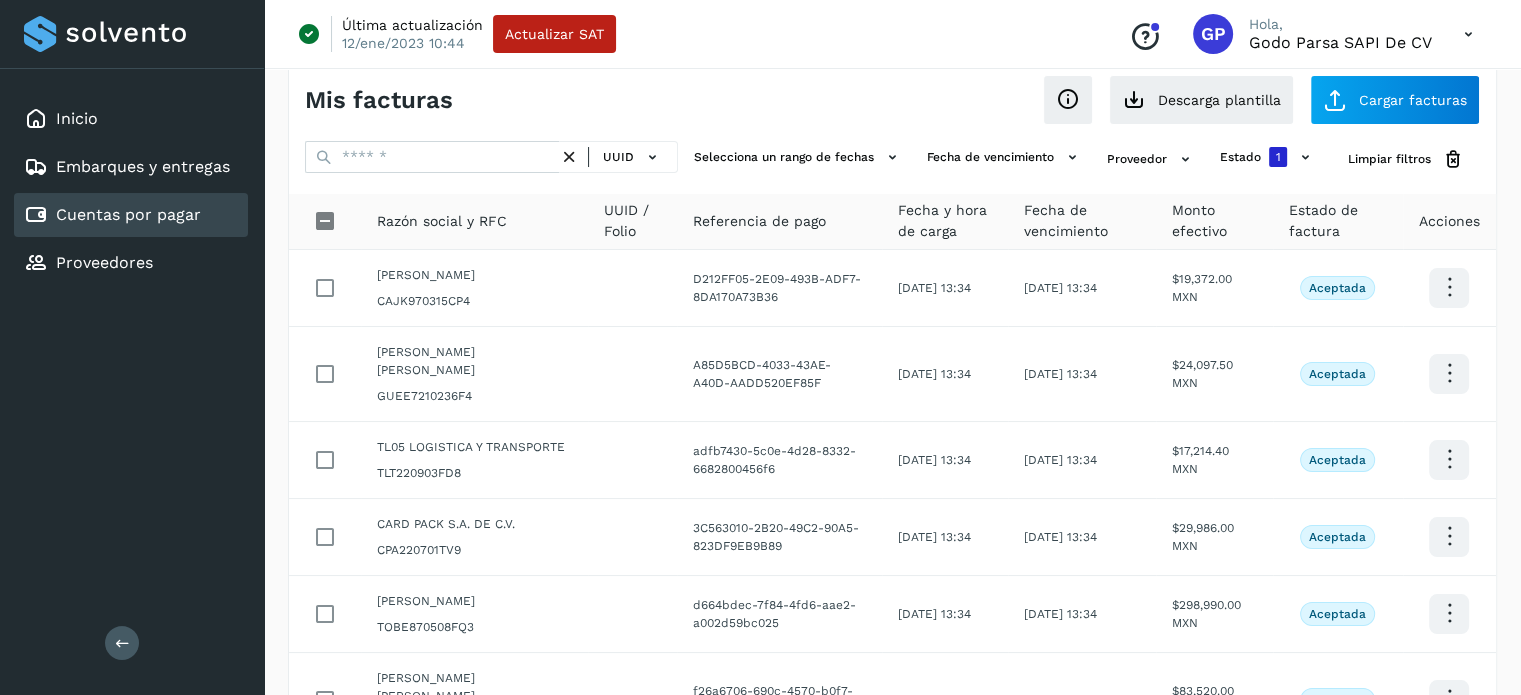 scroll, scrollTop: 0, scrollLeft: 0, axis: both 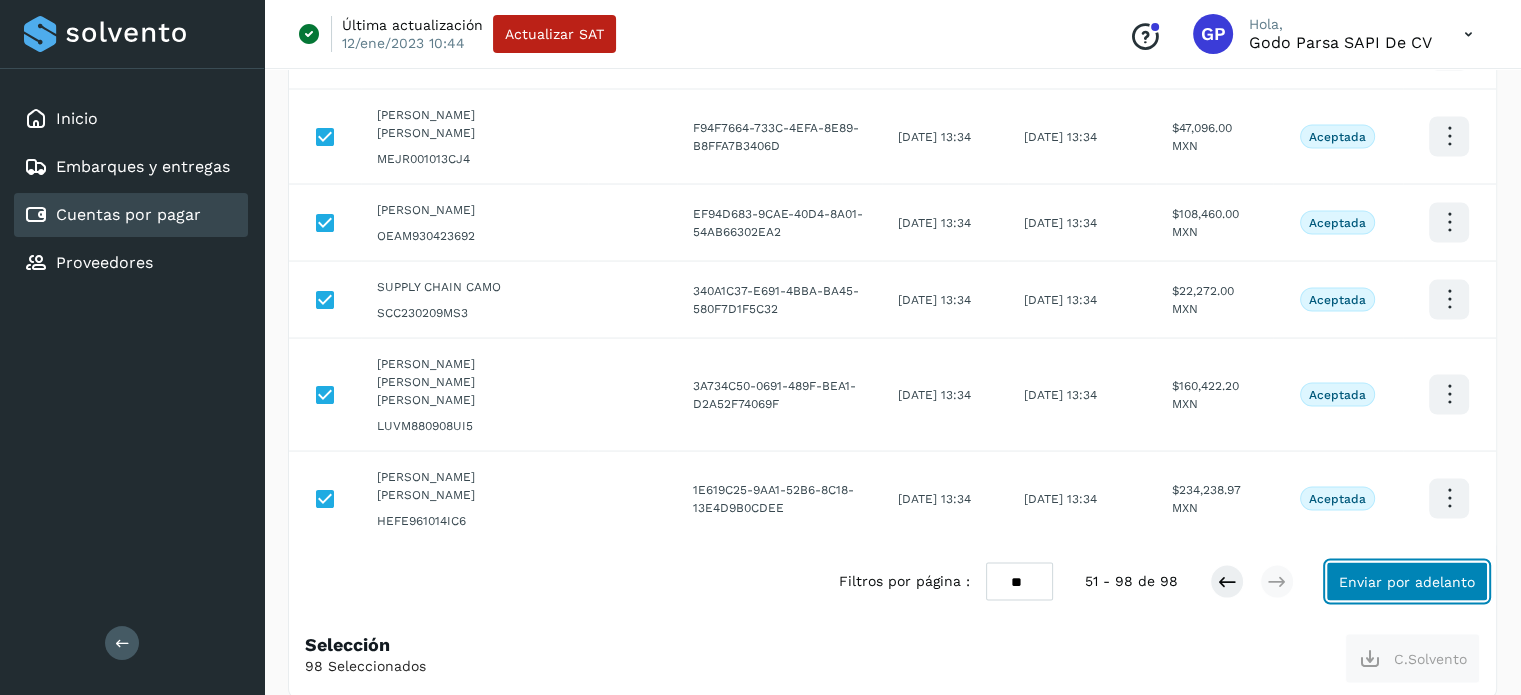 click on "Enviar por adelanto" 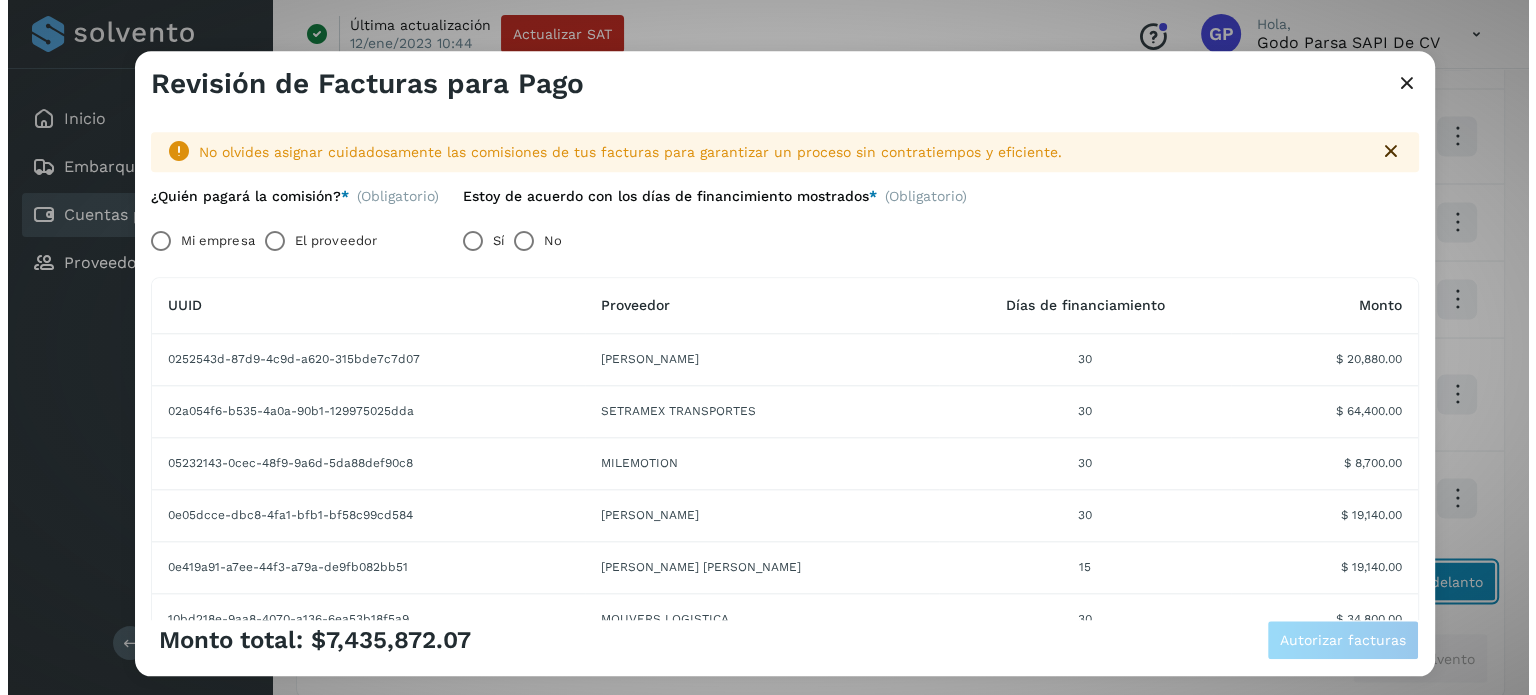 scroll, scrollTop: 3769, scrollLeft: 0, axis: vertical 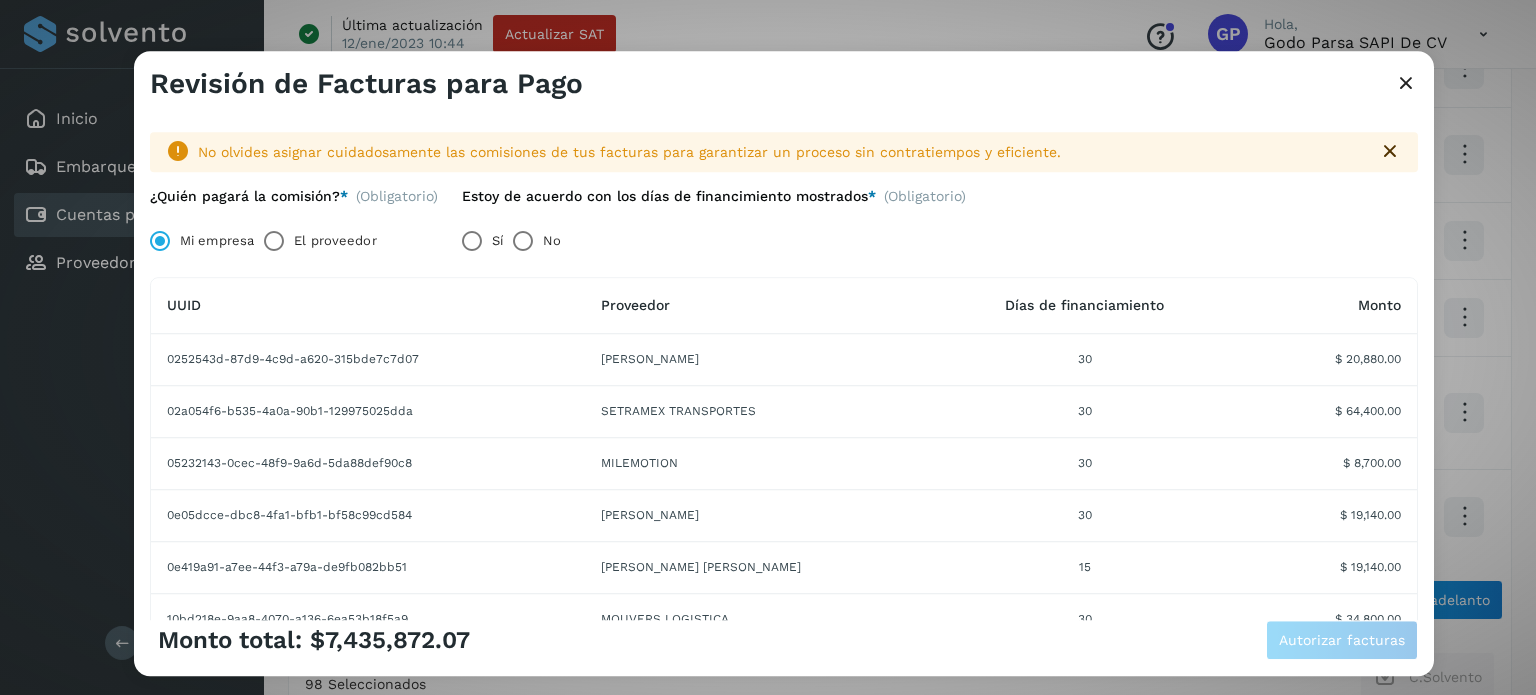 click on "No olvides asignar cuidadosamente las comisiones de tus facturas para garantizar un proceso sin contratiempos y eficiente." at bounding box center [780, 152] 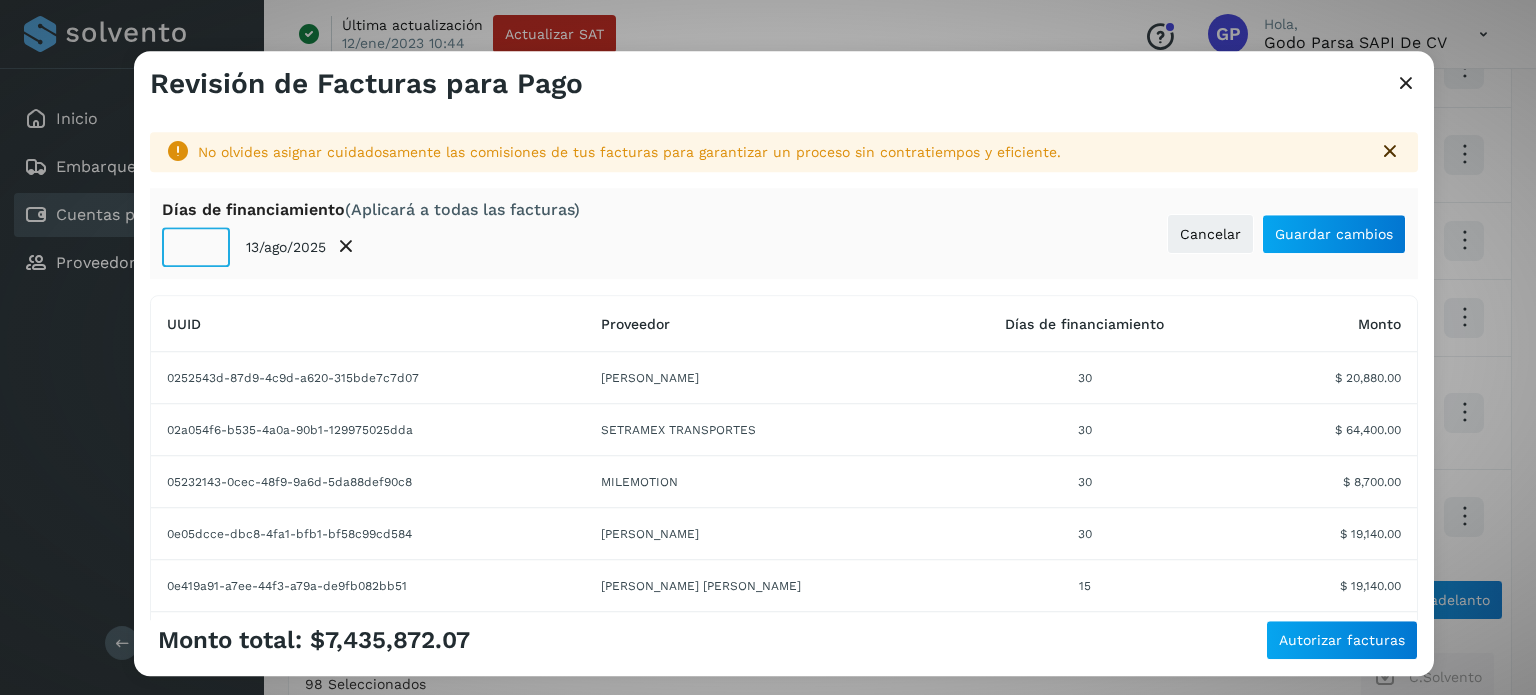 click on "**" 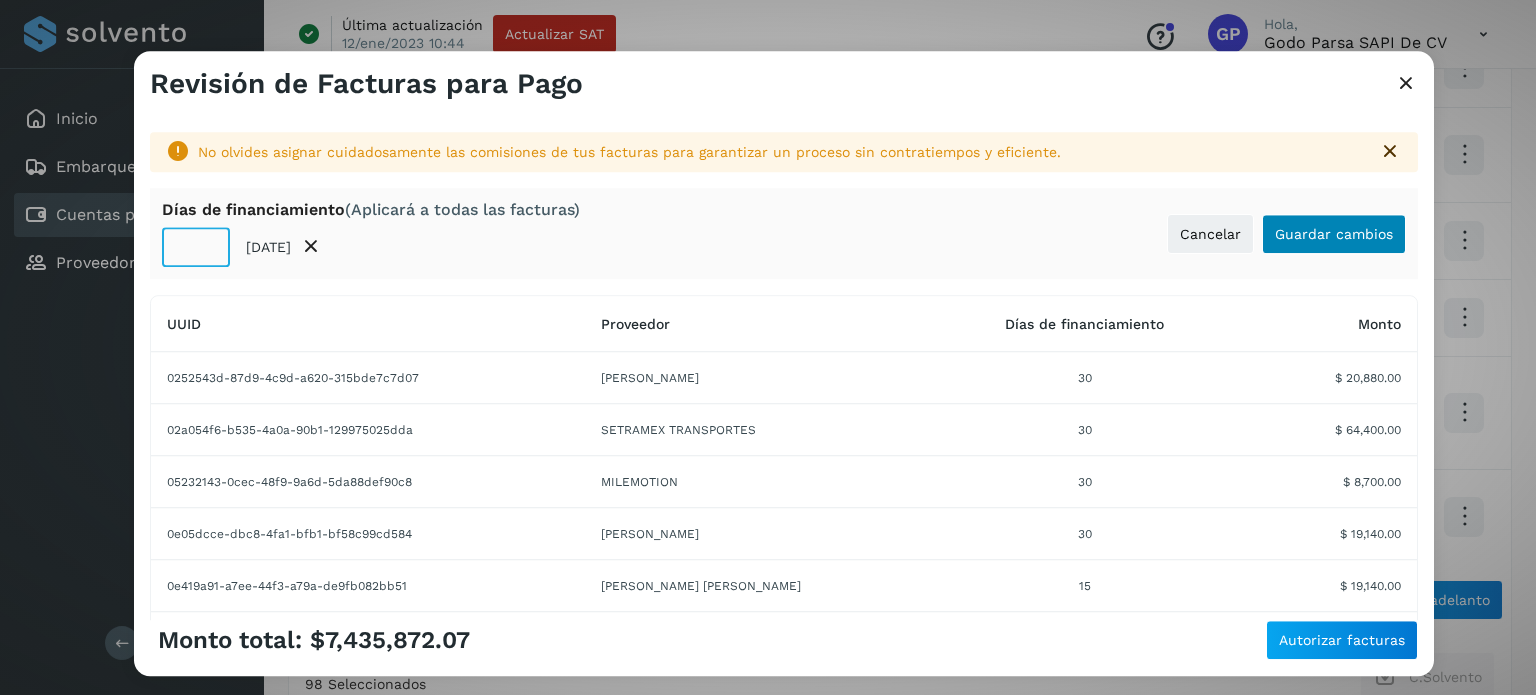 type on "**" 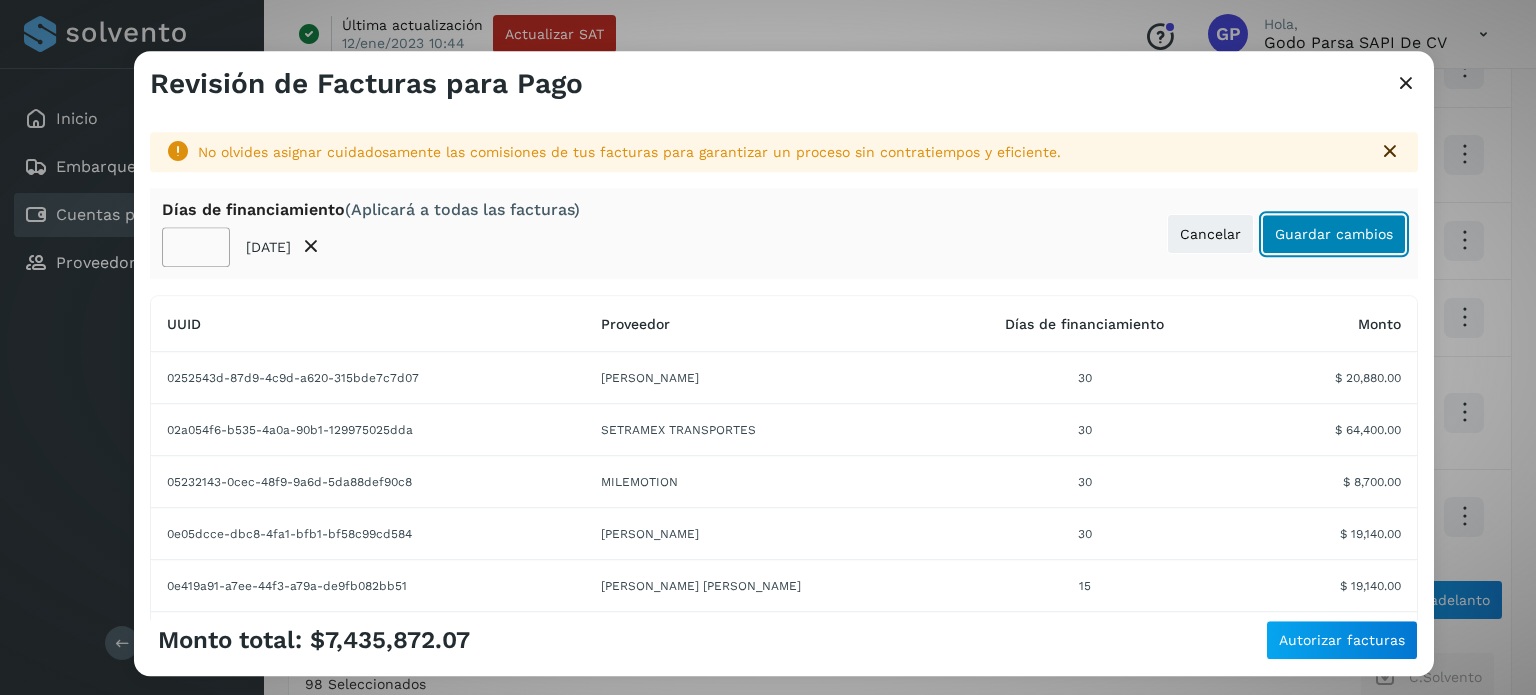 click on "Guardar cambios" 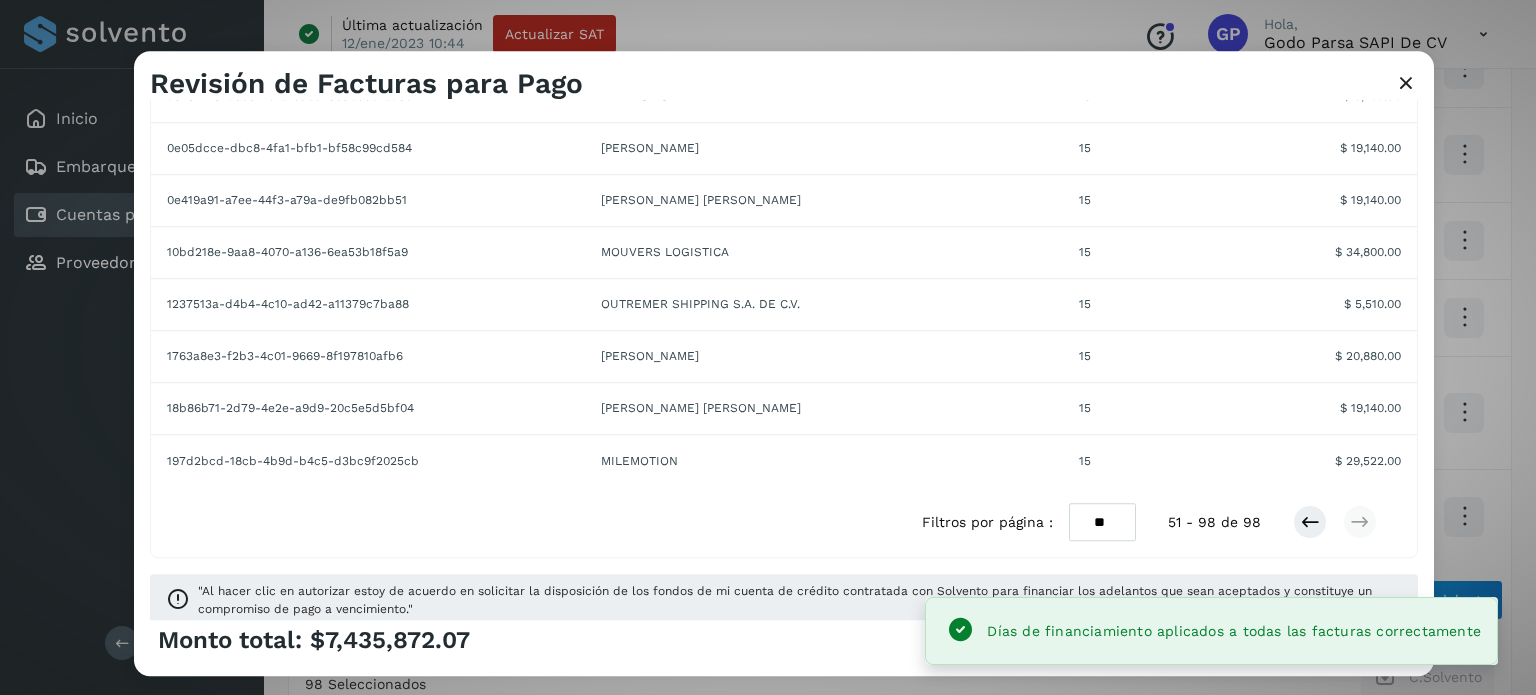 scroll, scrollTop: 392, scrollLeft: 0, axis: vertical 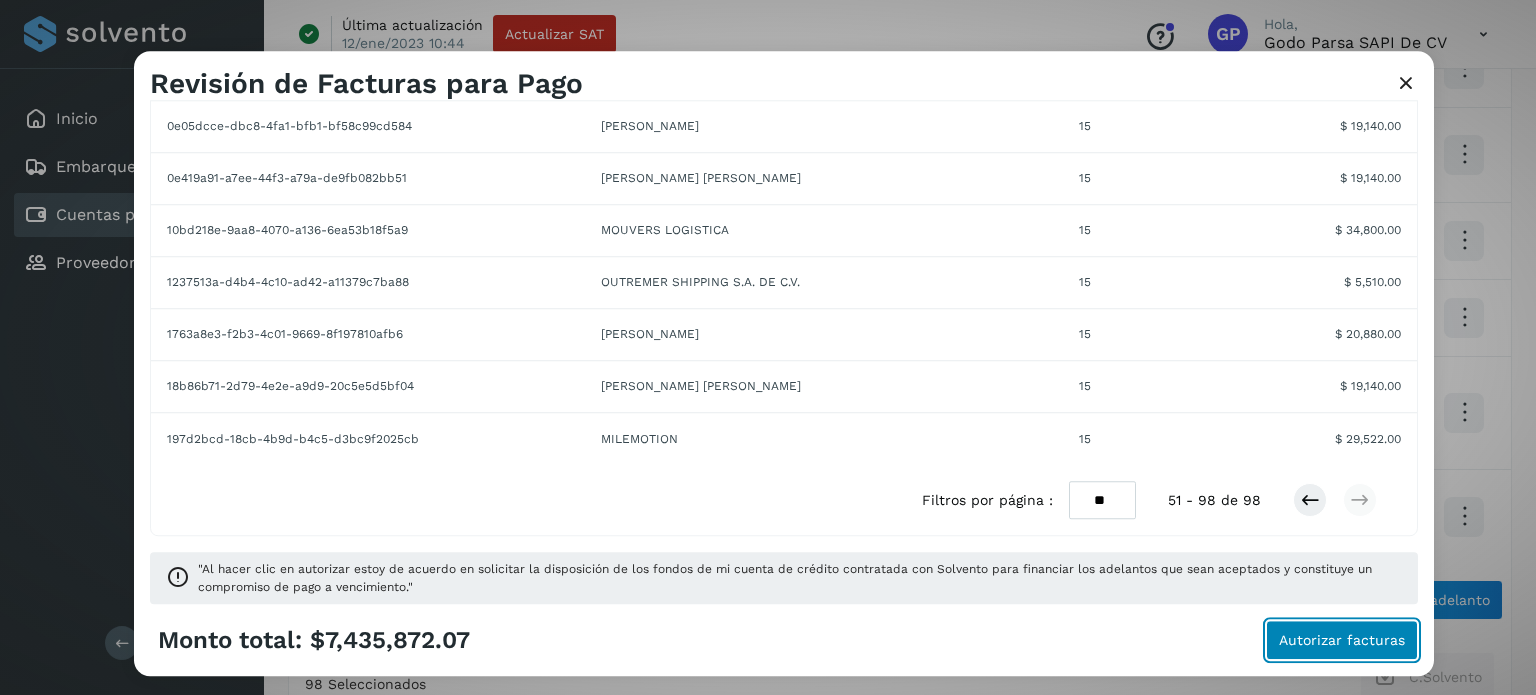 click on "Autorizar facturas" 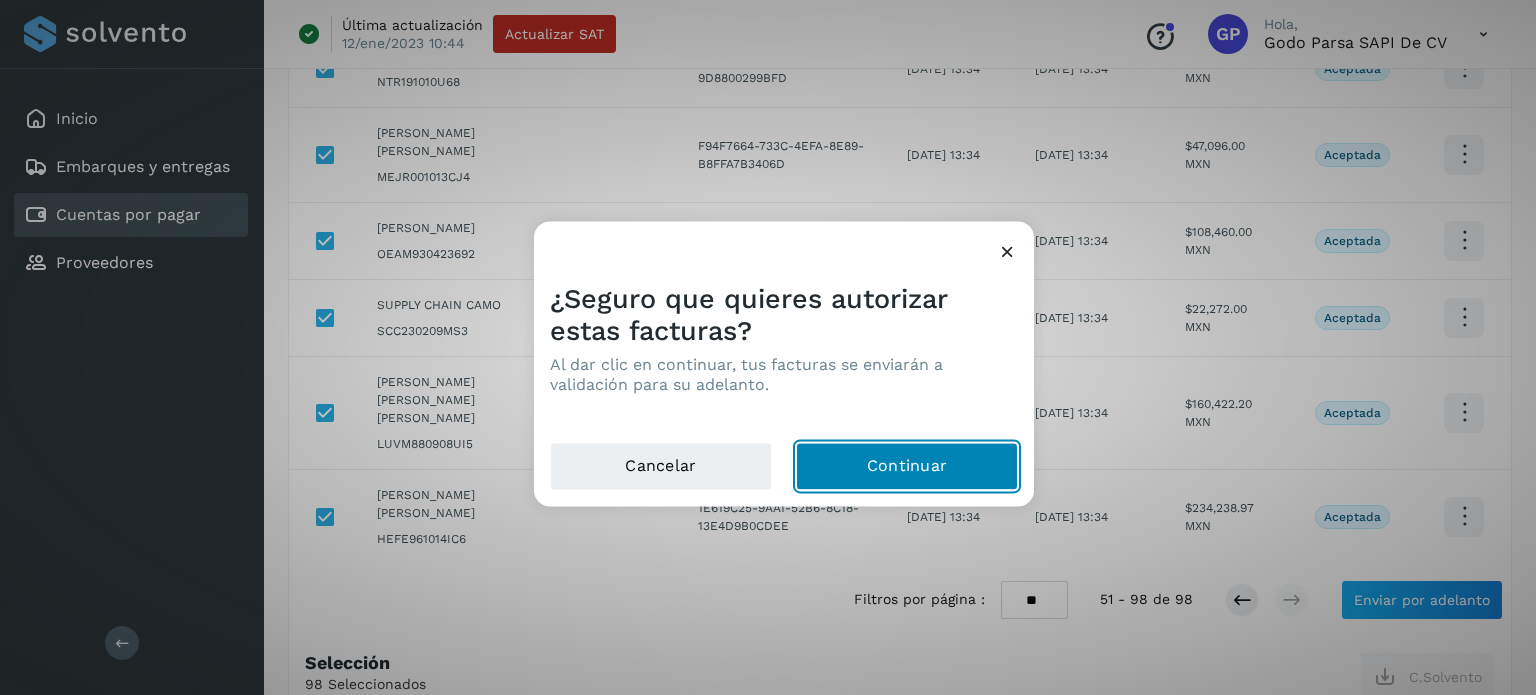 click on "Continuar" 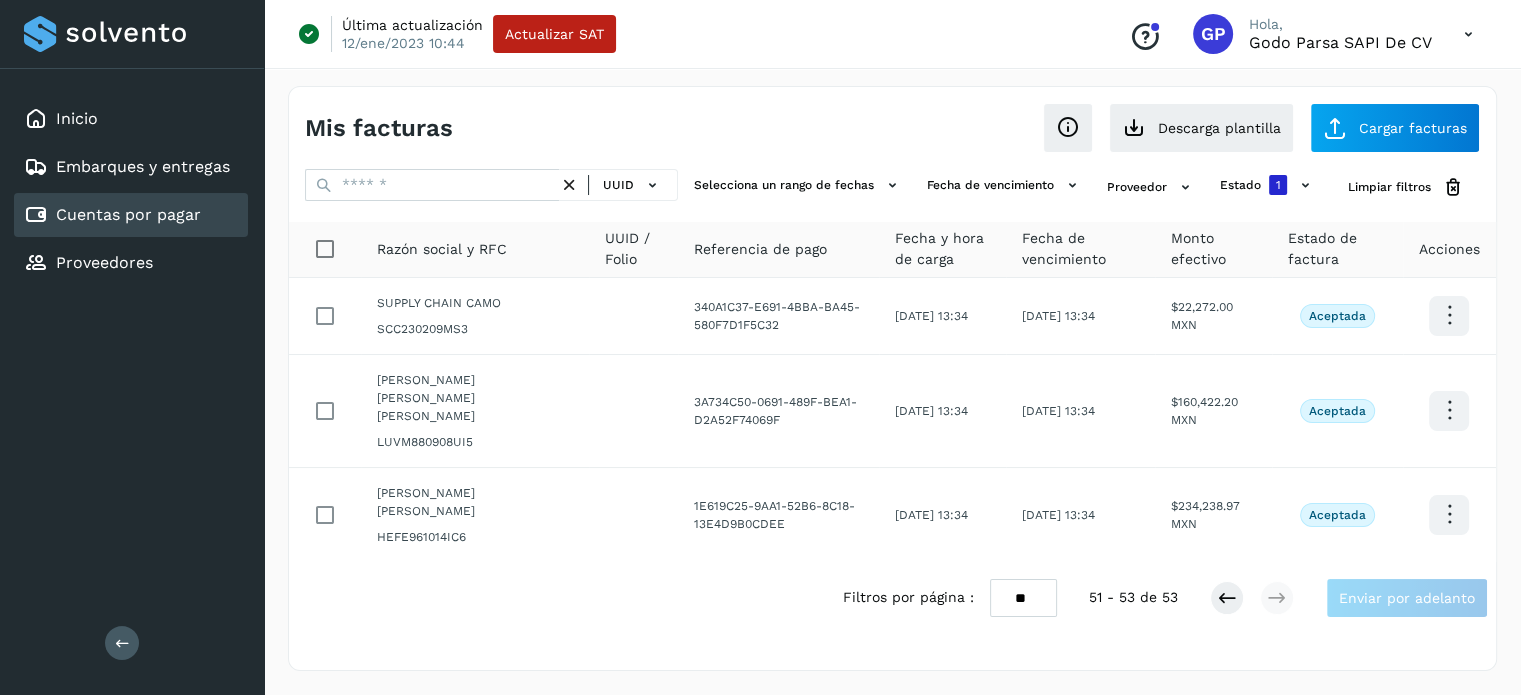scroll, scrollTop: 0, scrollLeft: 0, axis: both 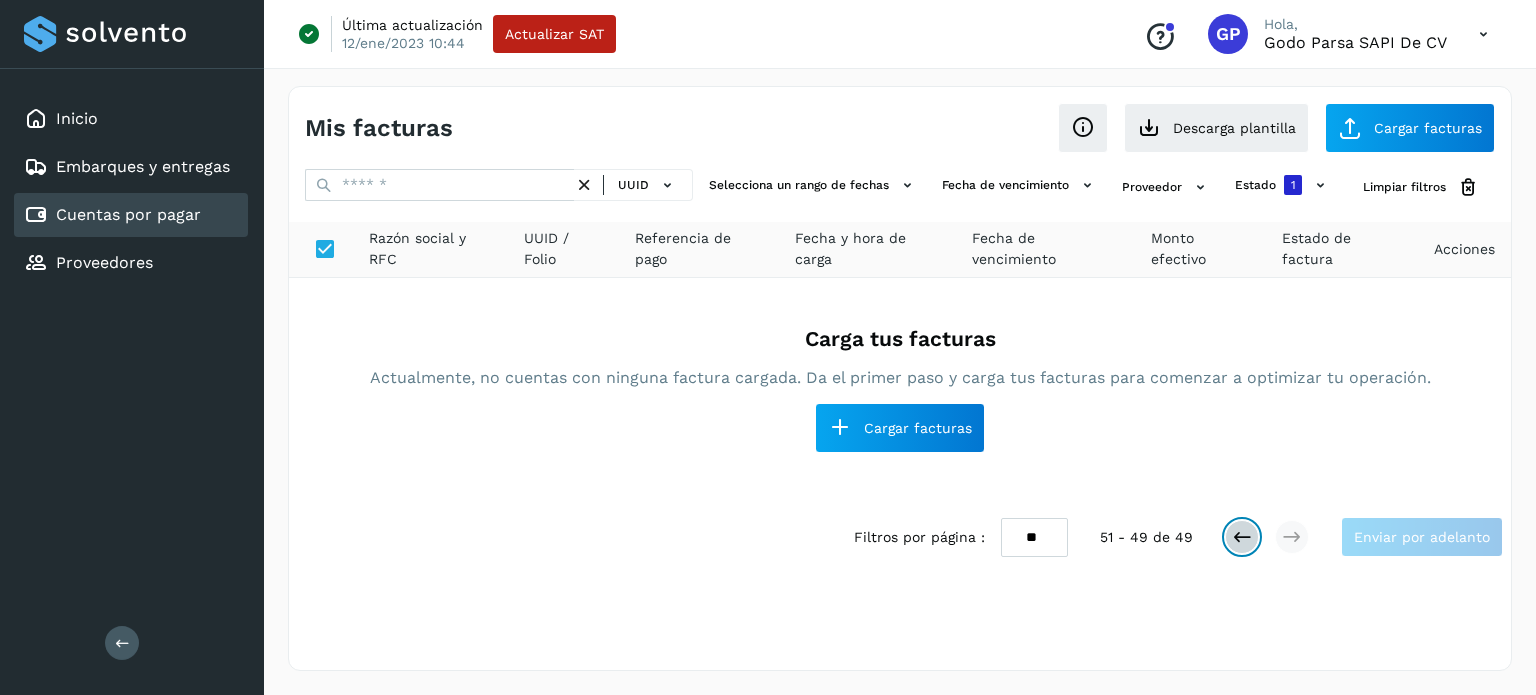 click at bounding box center [1242, 537] 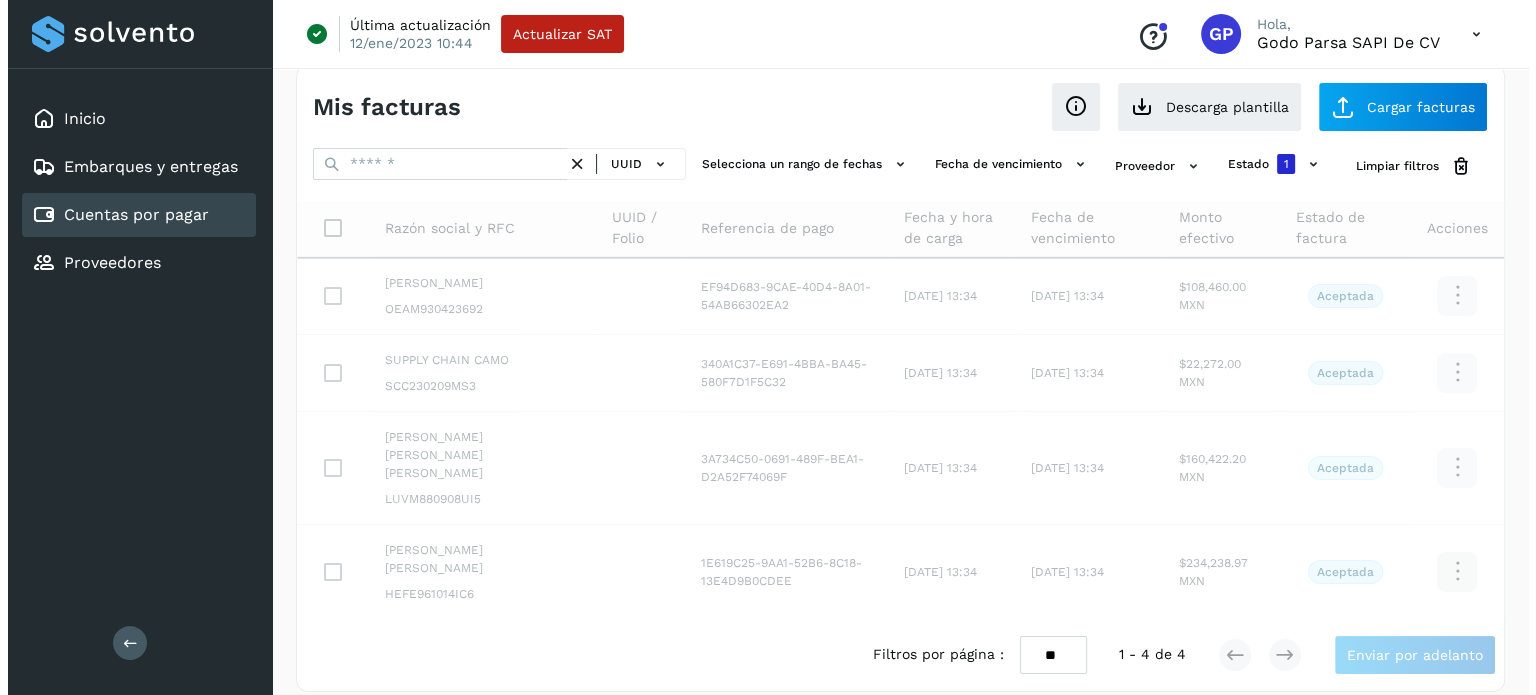 scroll, scrollTop: 0, scrollLeft: 0, axis: both 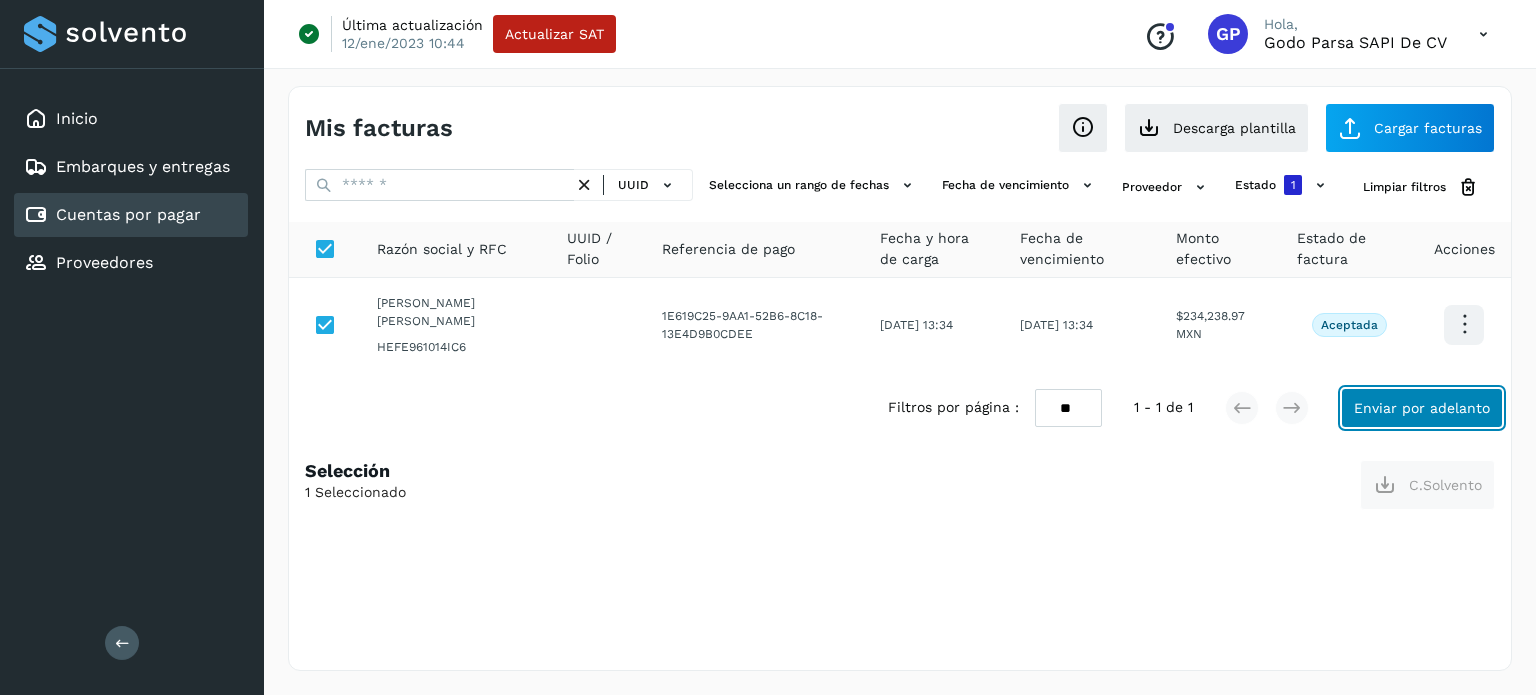 click on "Enviar por adelanto" 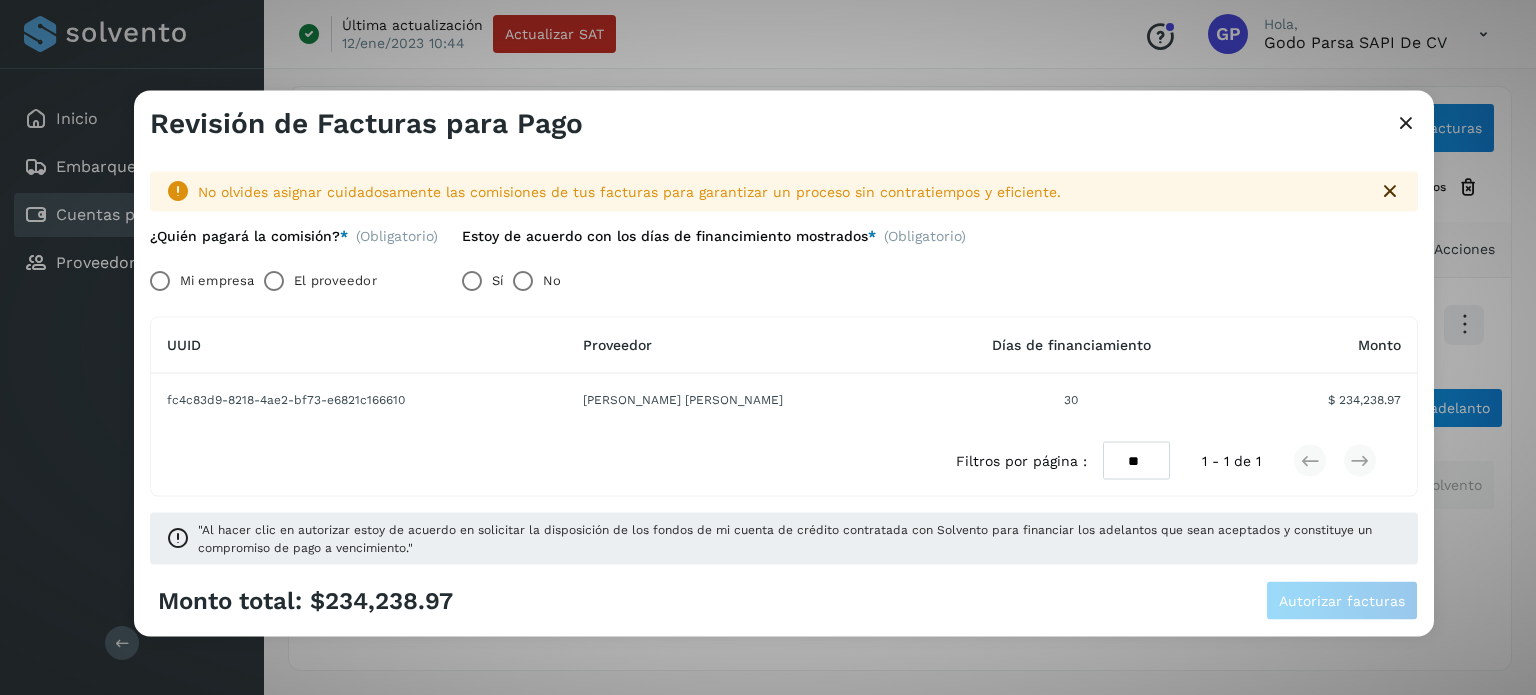 click at bounding box center (1406, 123) 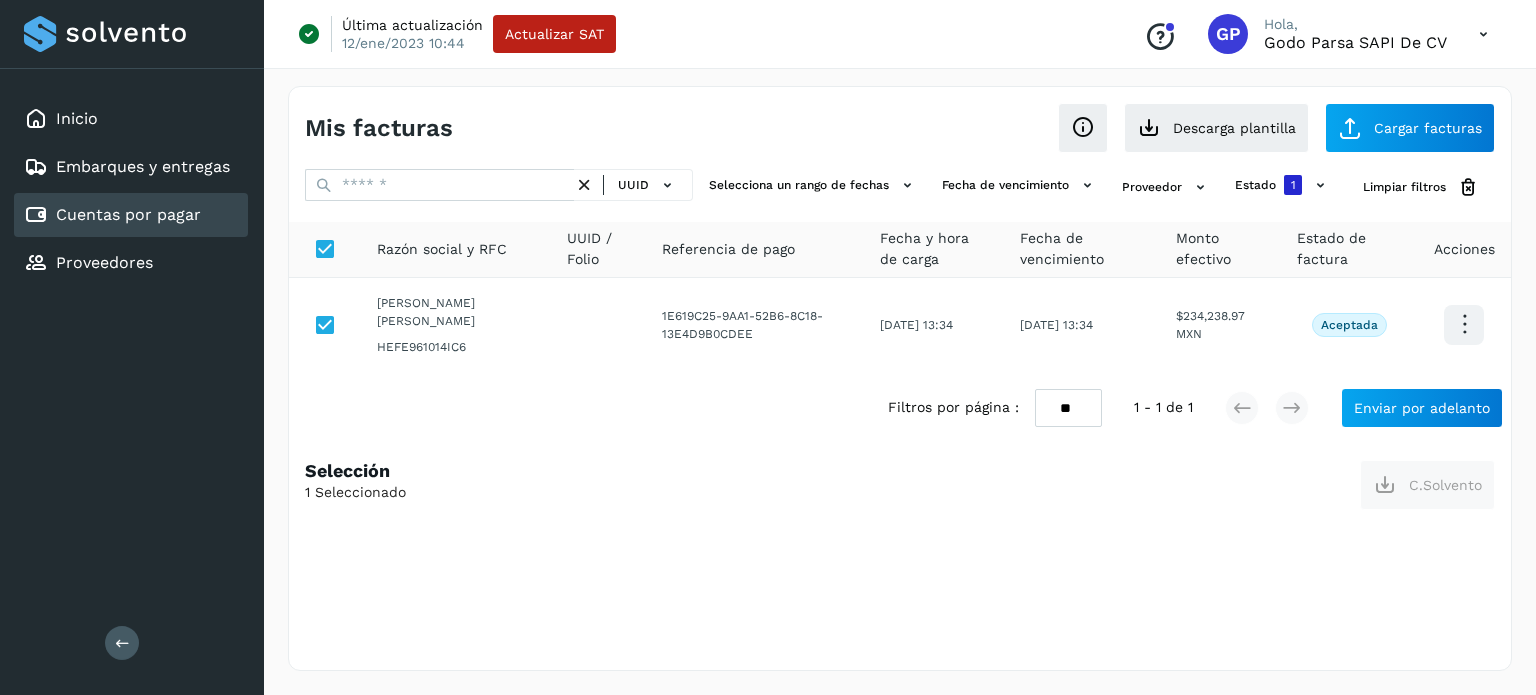 click on "Selección 1 Seleccionado C.Solvento" at bounding box center (900, 485) 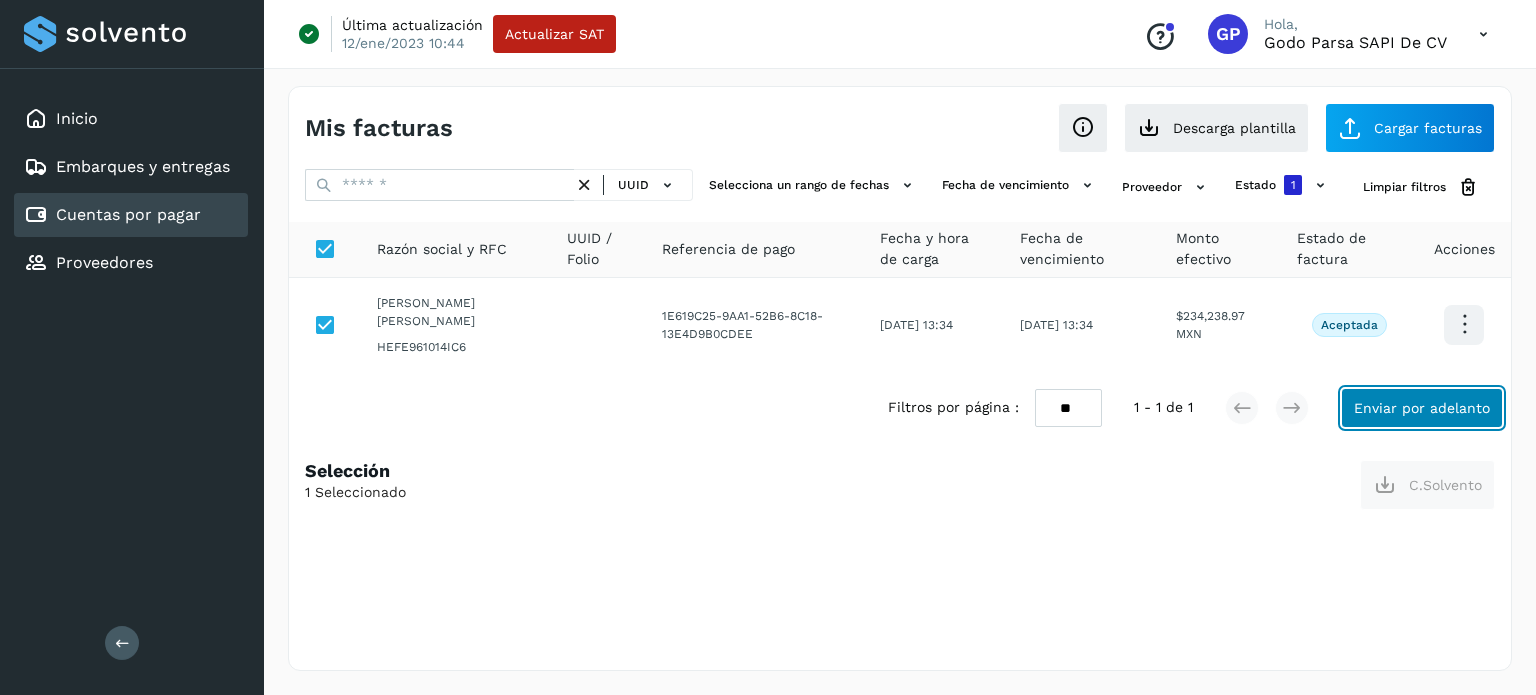click on "Enviar por adelanto" 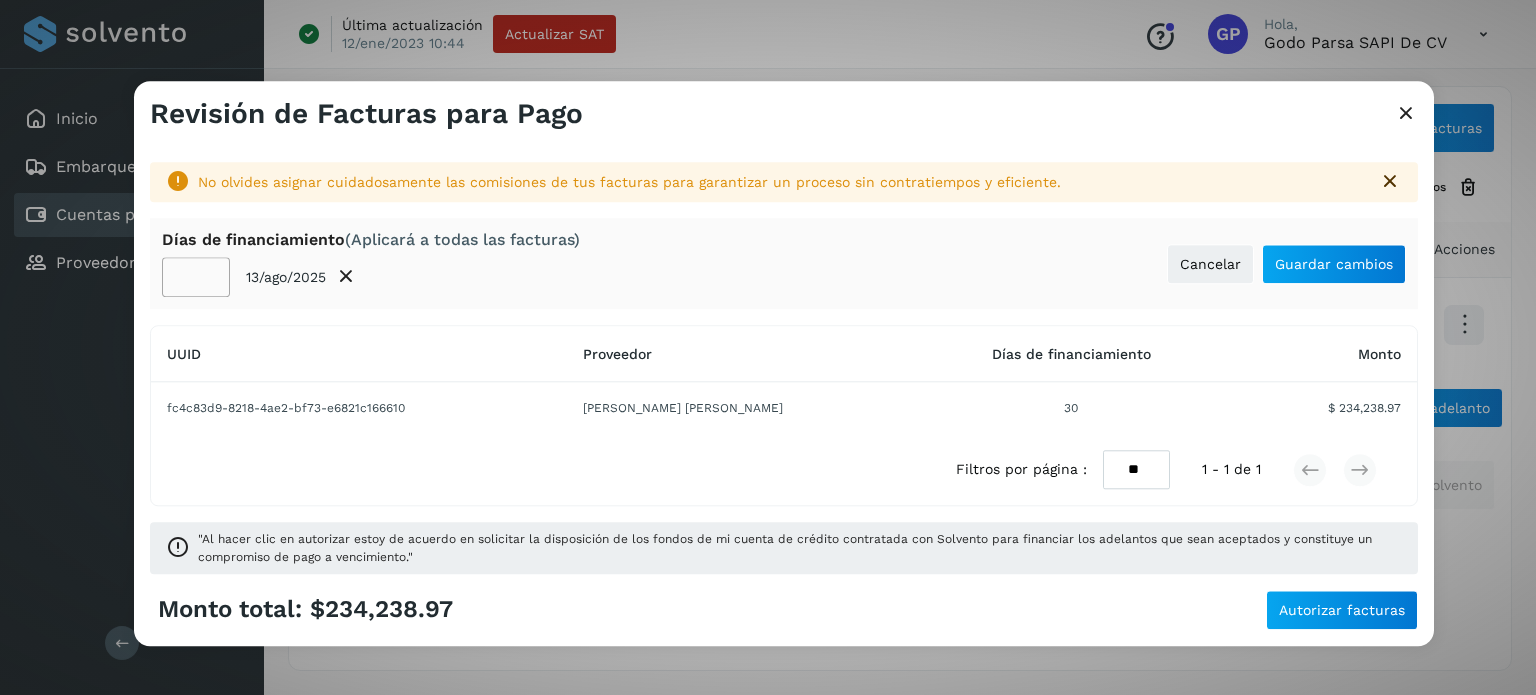 click on "**" 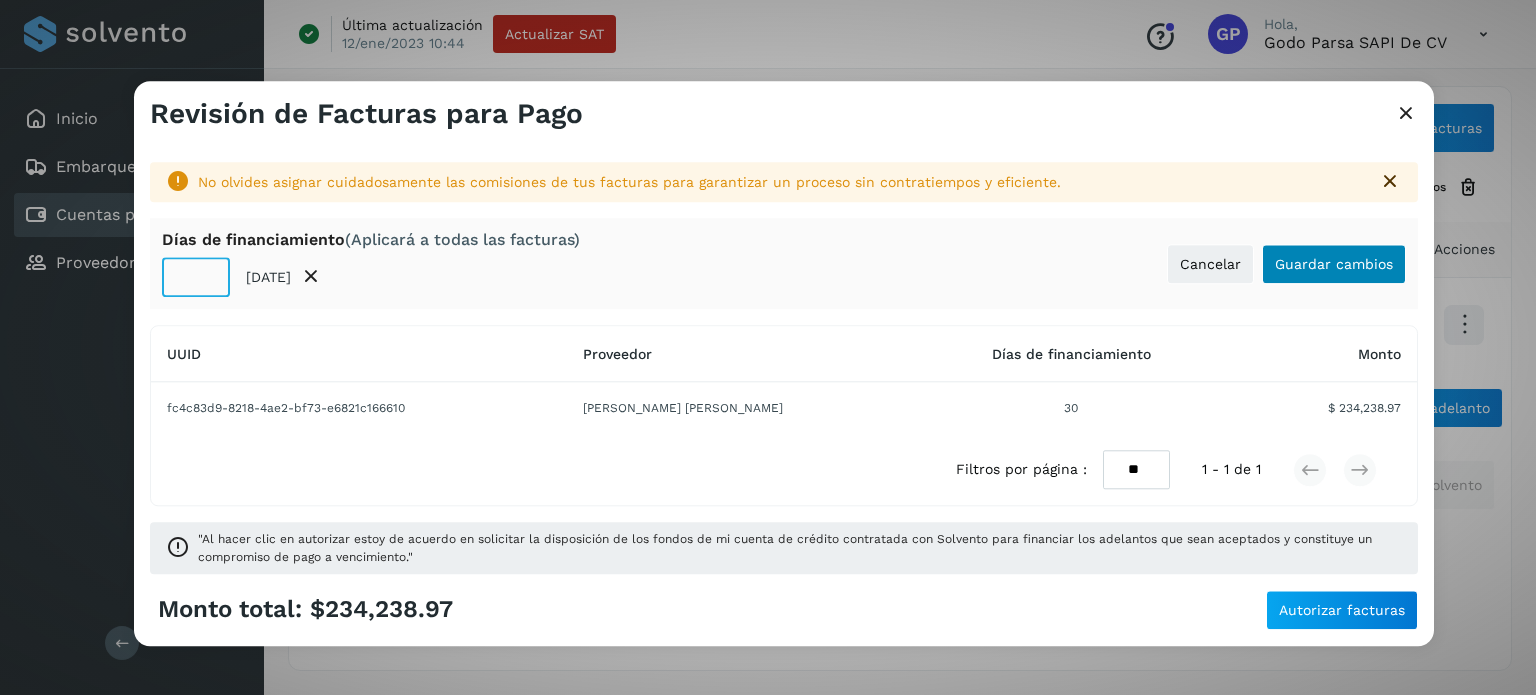 type on "**" 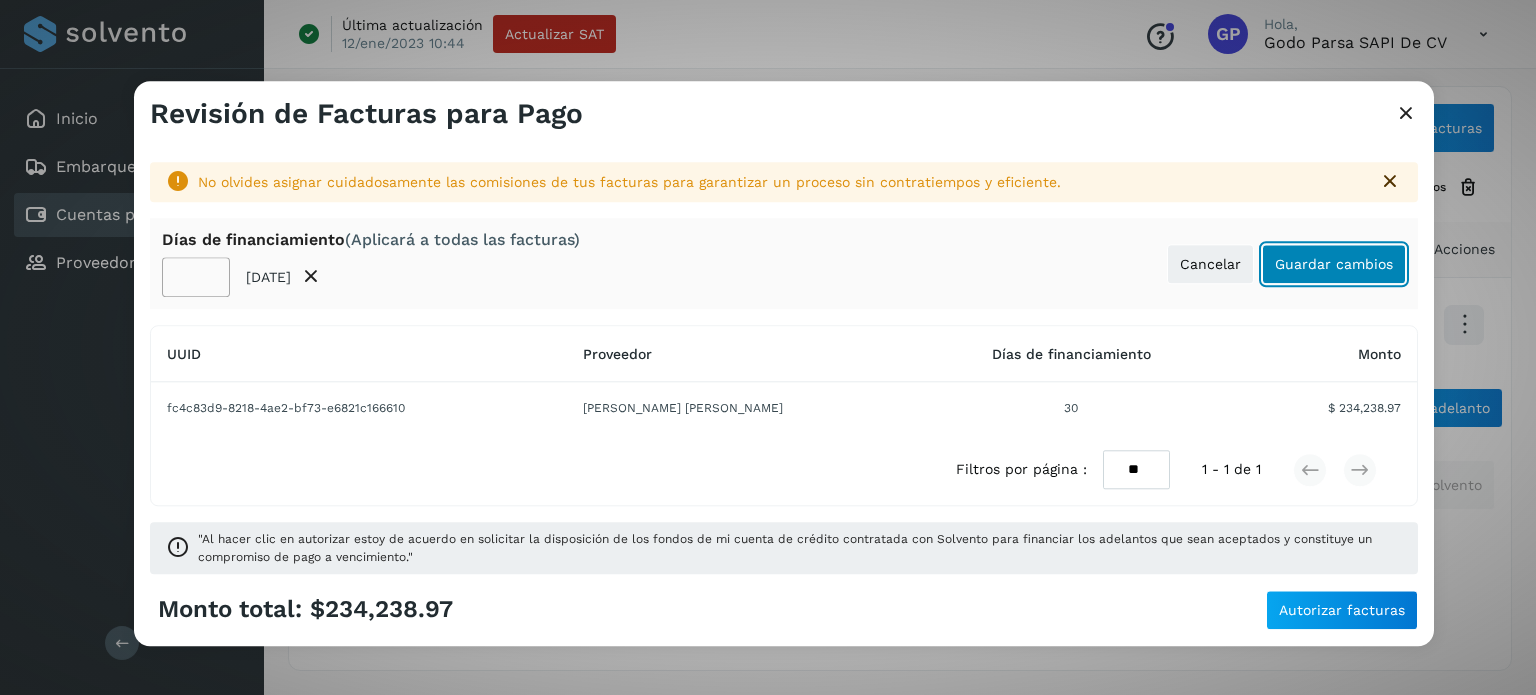 click on "Guardar cambios" at bounding box center [1334, 264] 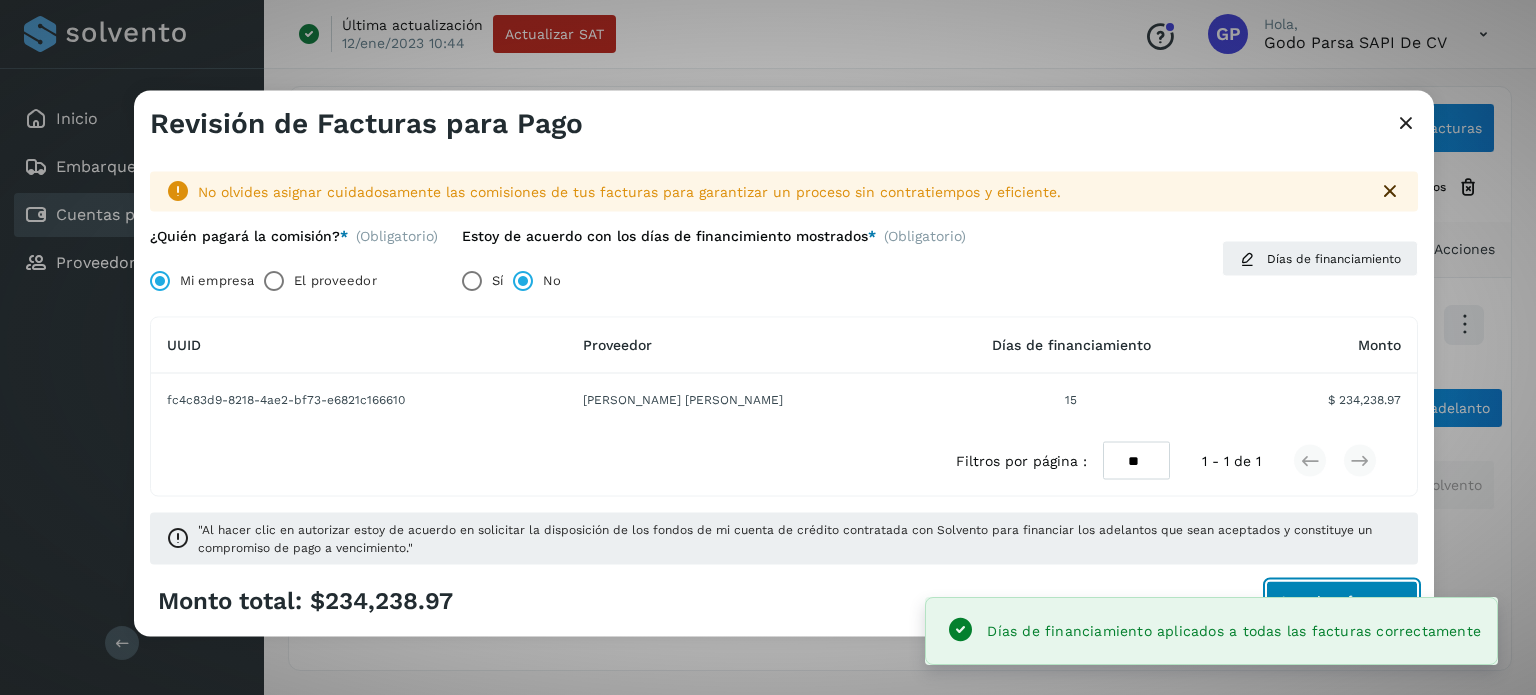 click on "Autorizar facturas" at bounding box center (1342, 601) 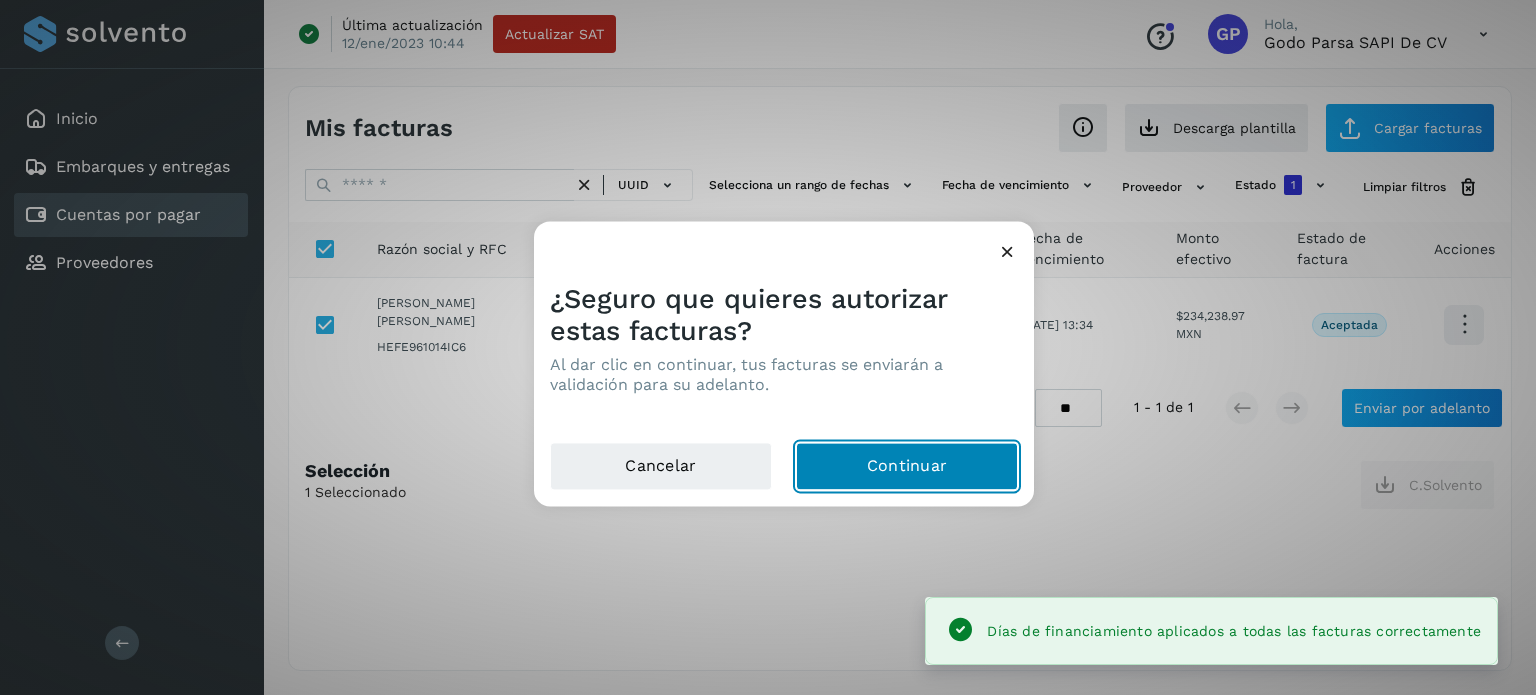 click on "Continuar" 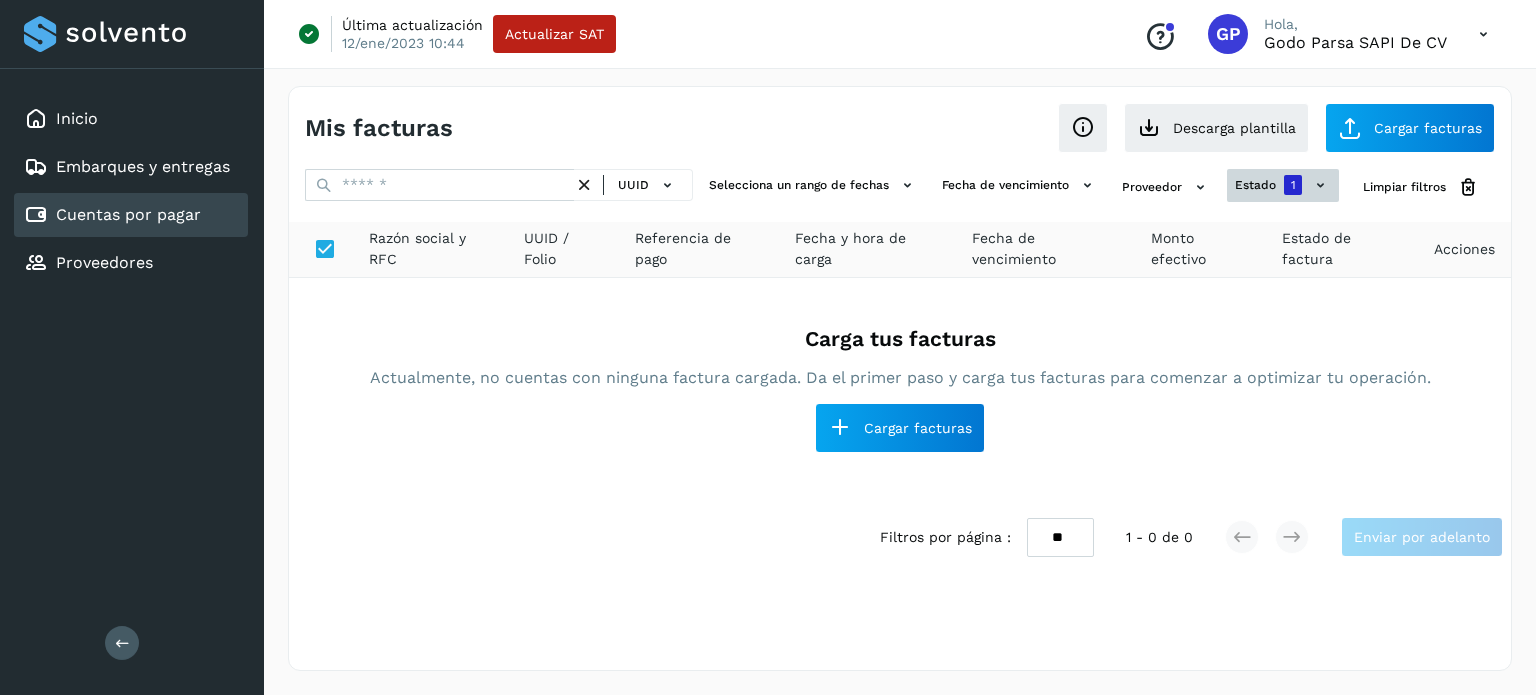 click 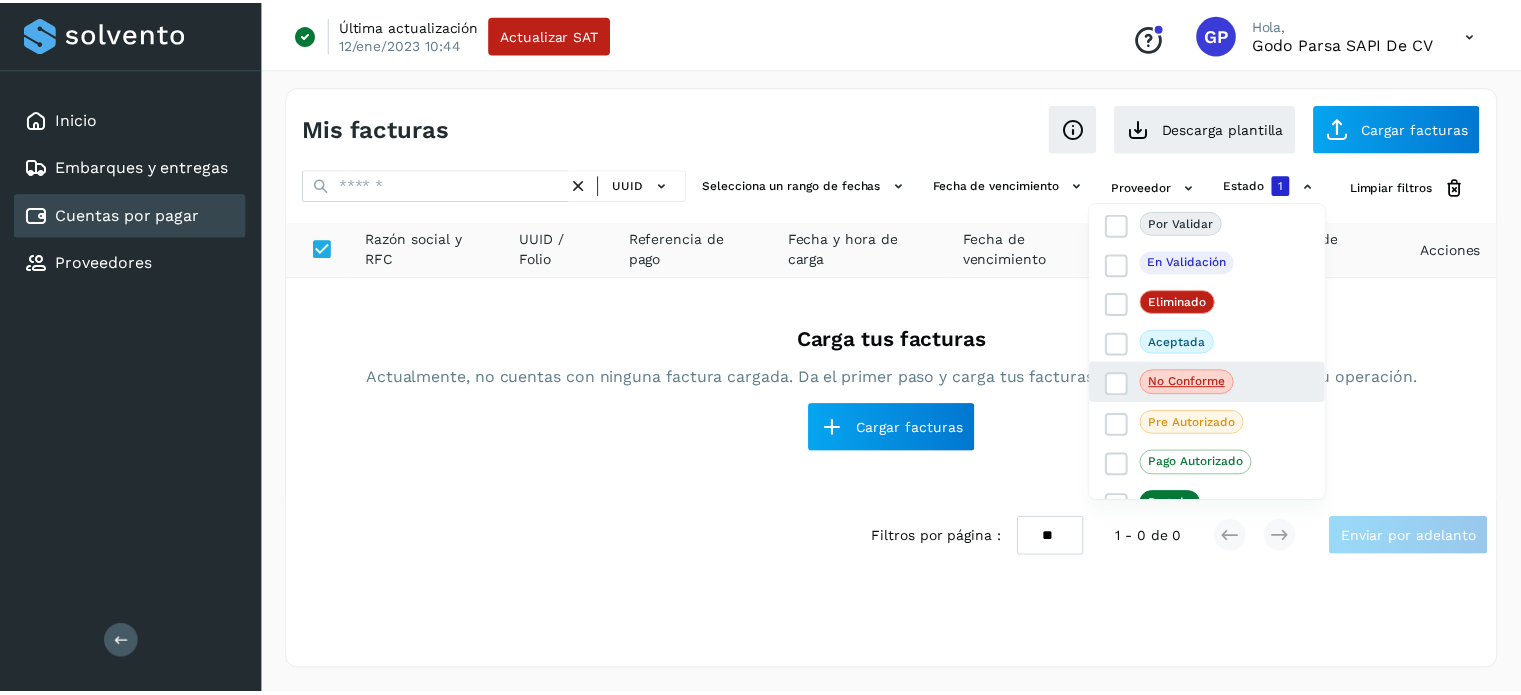 scroll, scrollTop: 60, scrollLeft: 0, axis: vertical 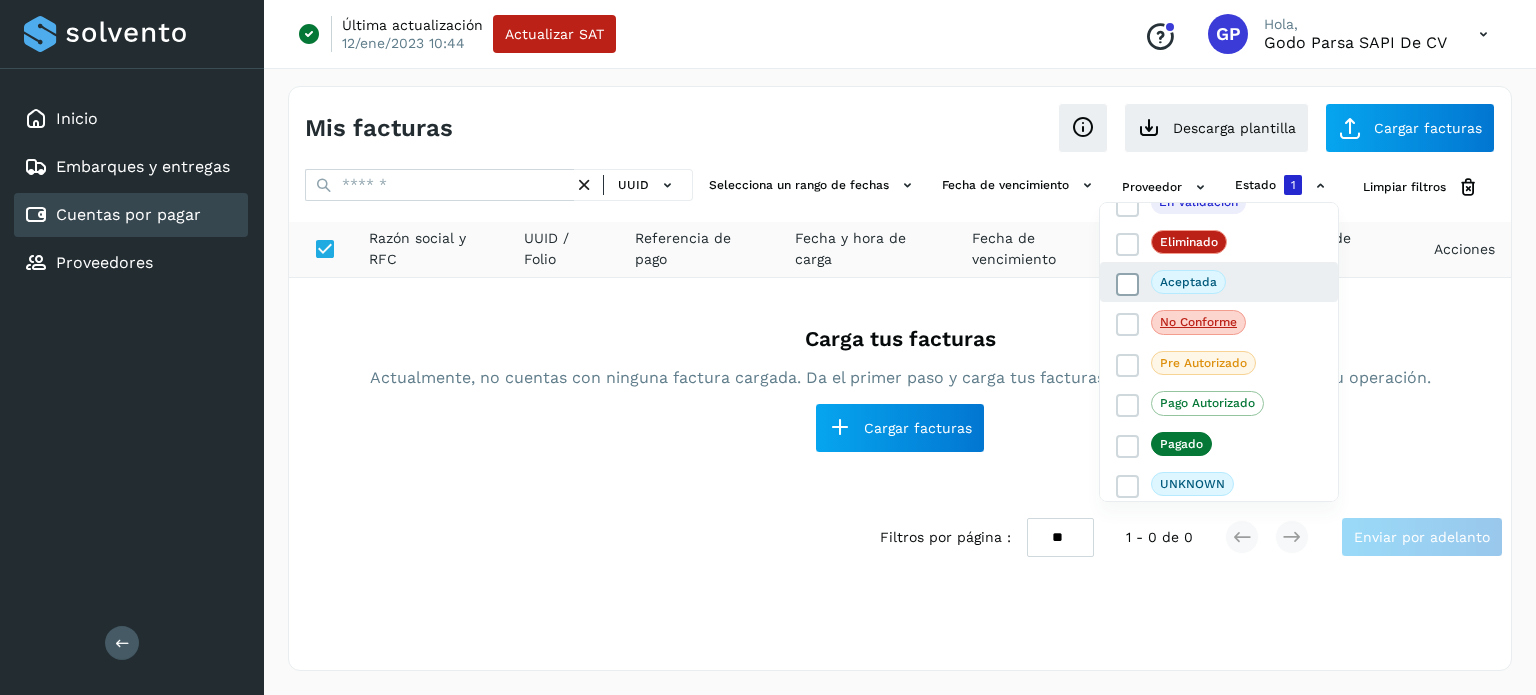click at bounding box center (1128, 285) 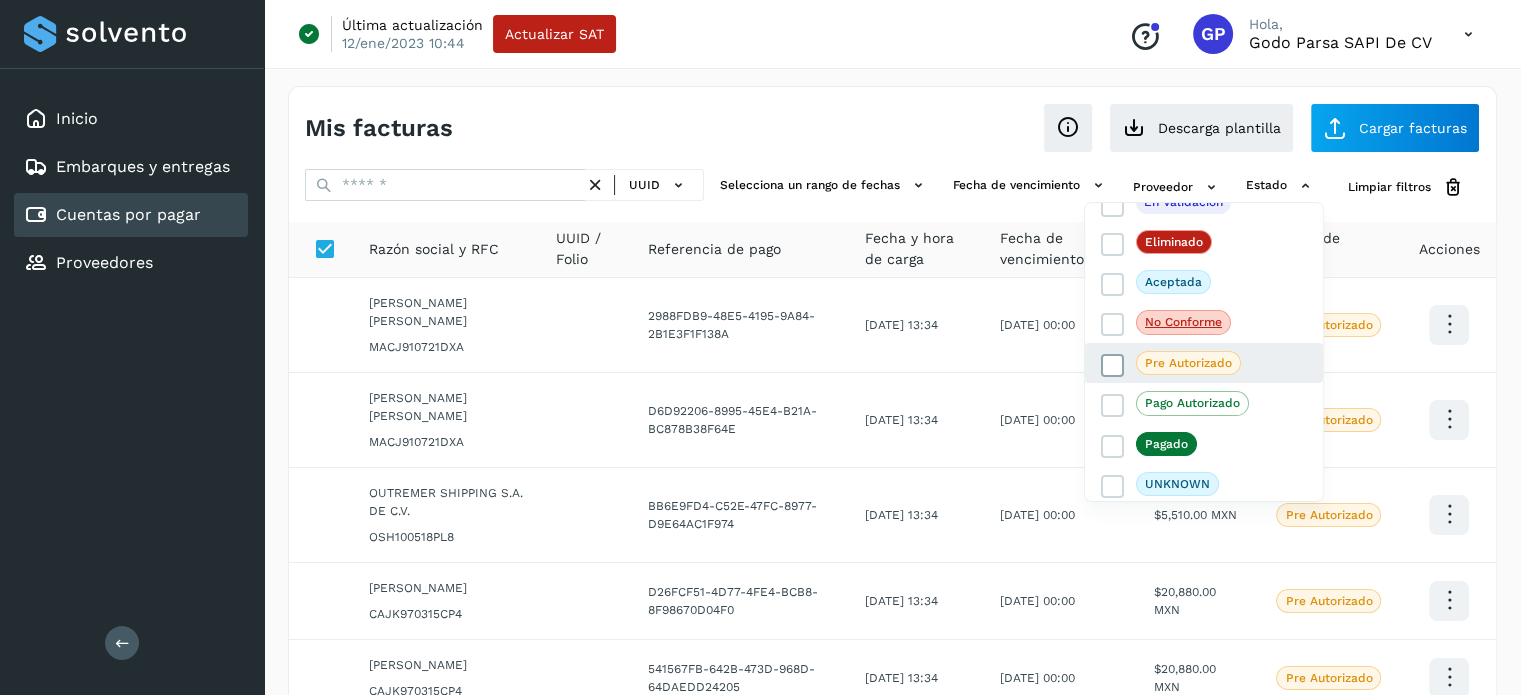 click on "Pre Autorizado" at bounding box center (1171, 363) 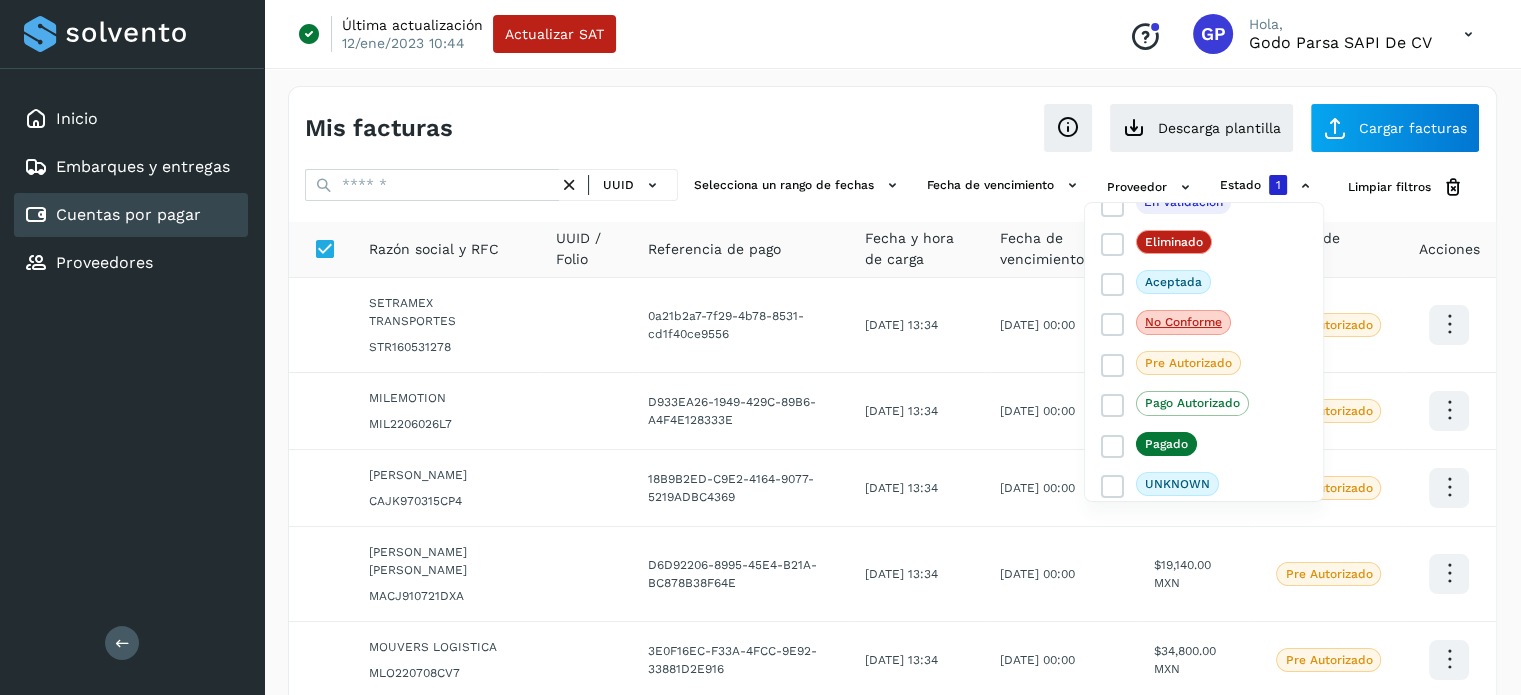 click at bounding box center [760, 347] 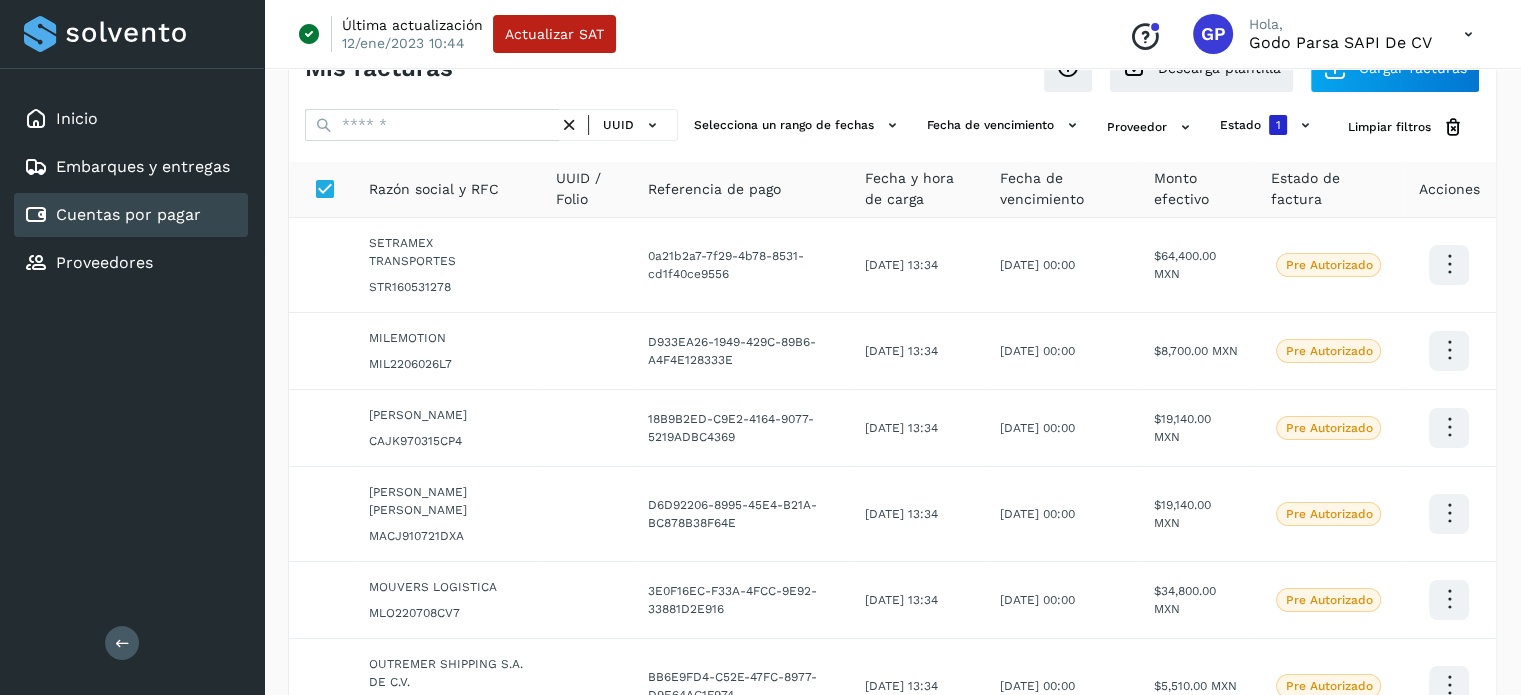 scroll, scrollTop: 0, scrollLeft: 0, axis: both 